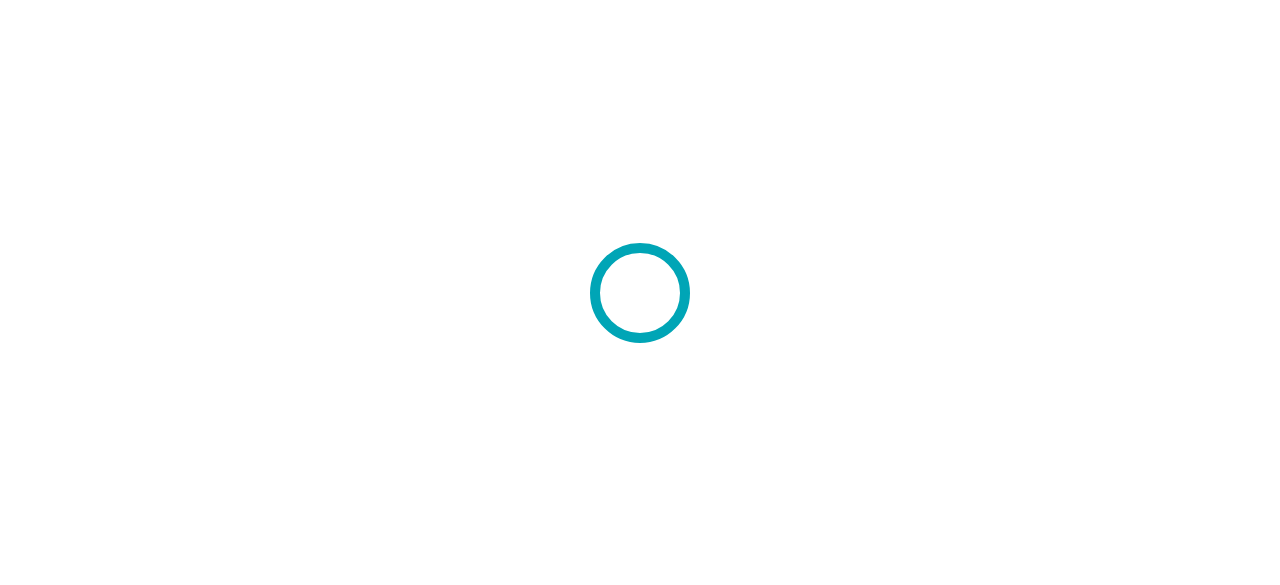 scroll, scrollTop: 0, scrollLeft: 0, axis: both 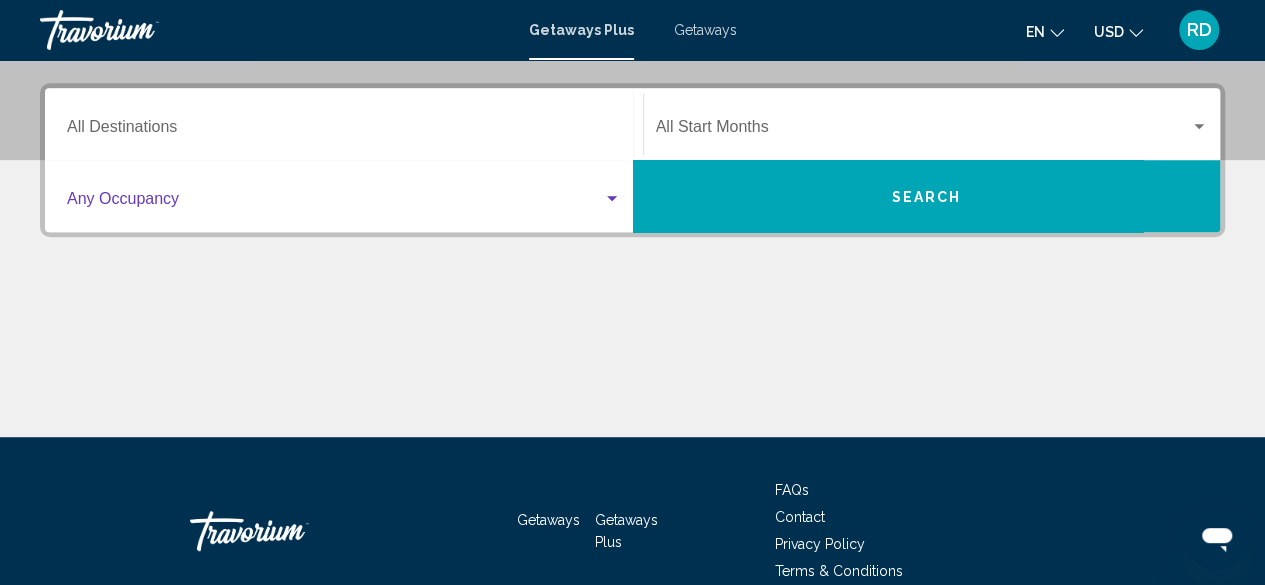 click at bounding box center (612, 199) 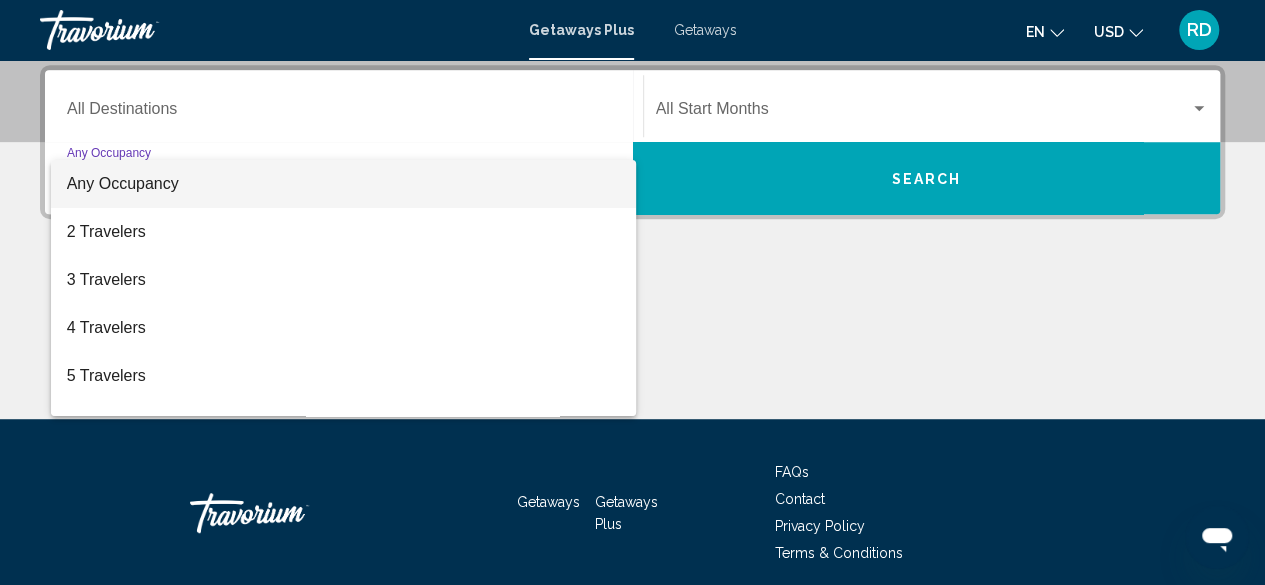 click on "Any Occupancy" at bounding box center (344, 184) 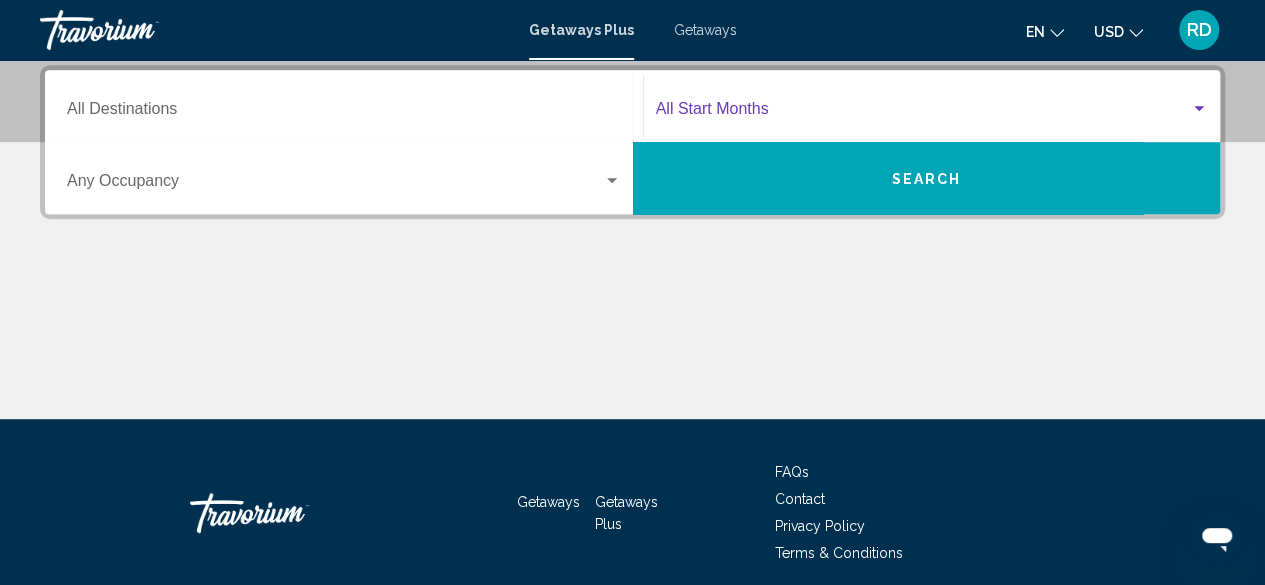 click at bounding box center [923, 113] 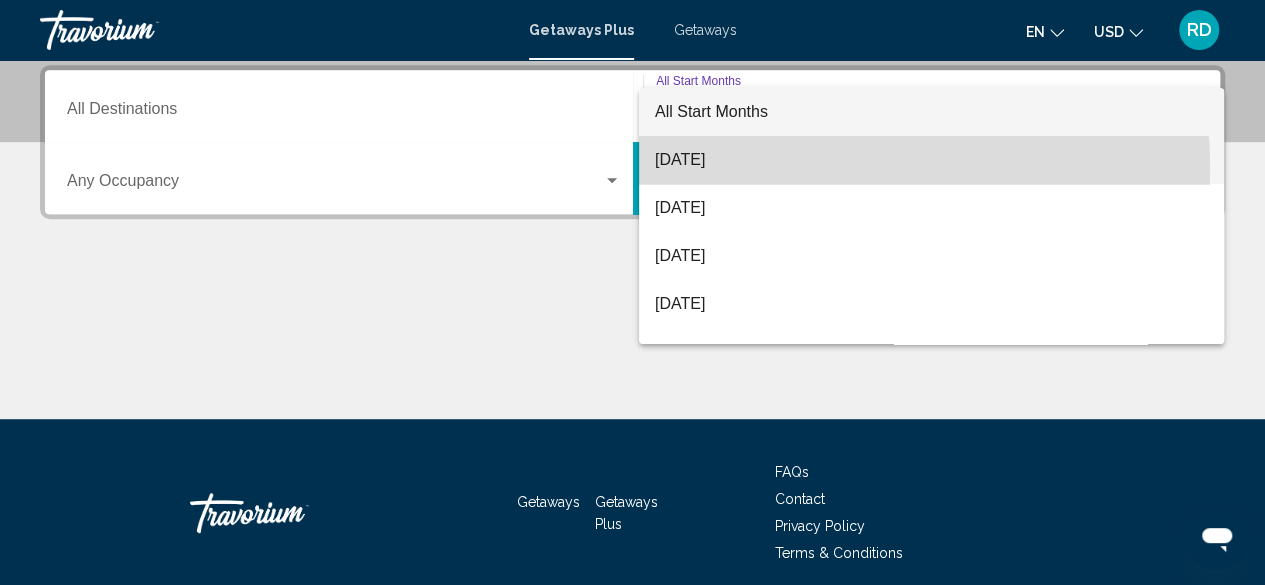 click on "[DATE]" at bounding box center (931, 160) 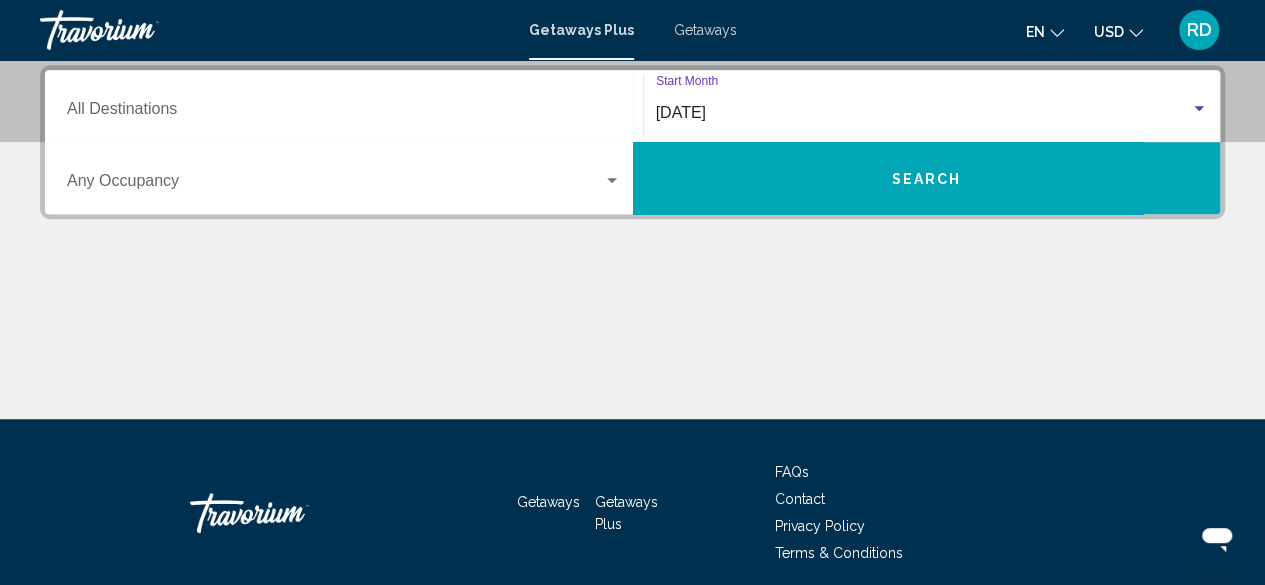 click on "Search" at bounding box center [927, 178] 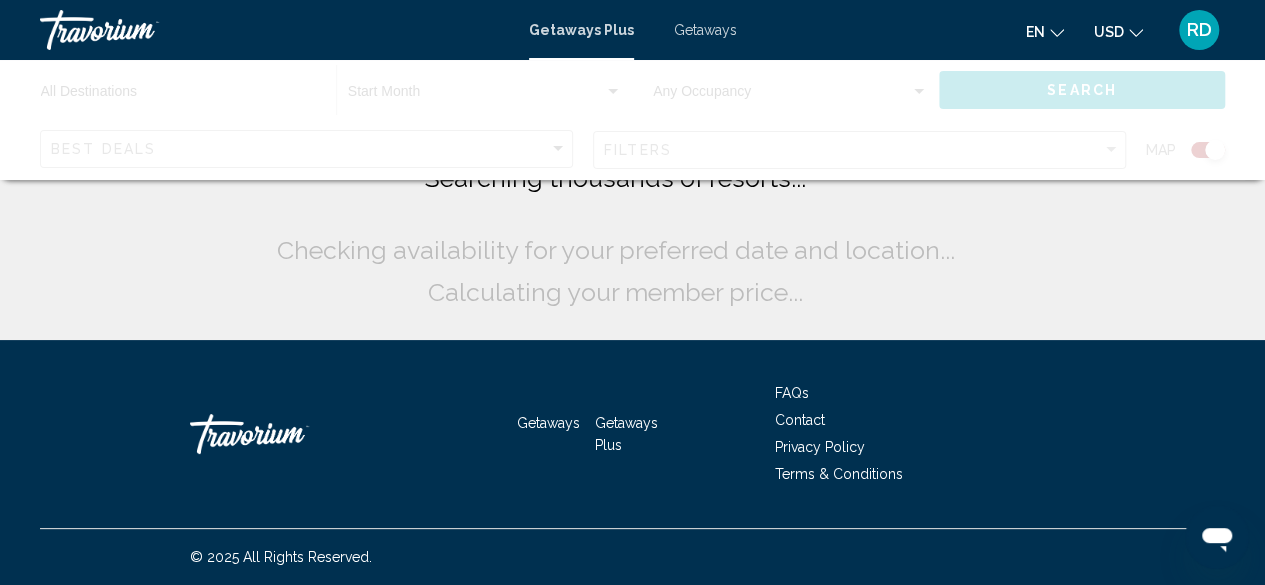 scroll, scrollTop: 0, scrollLeft: 0, axis: both 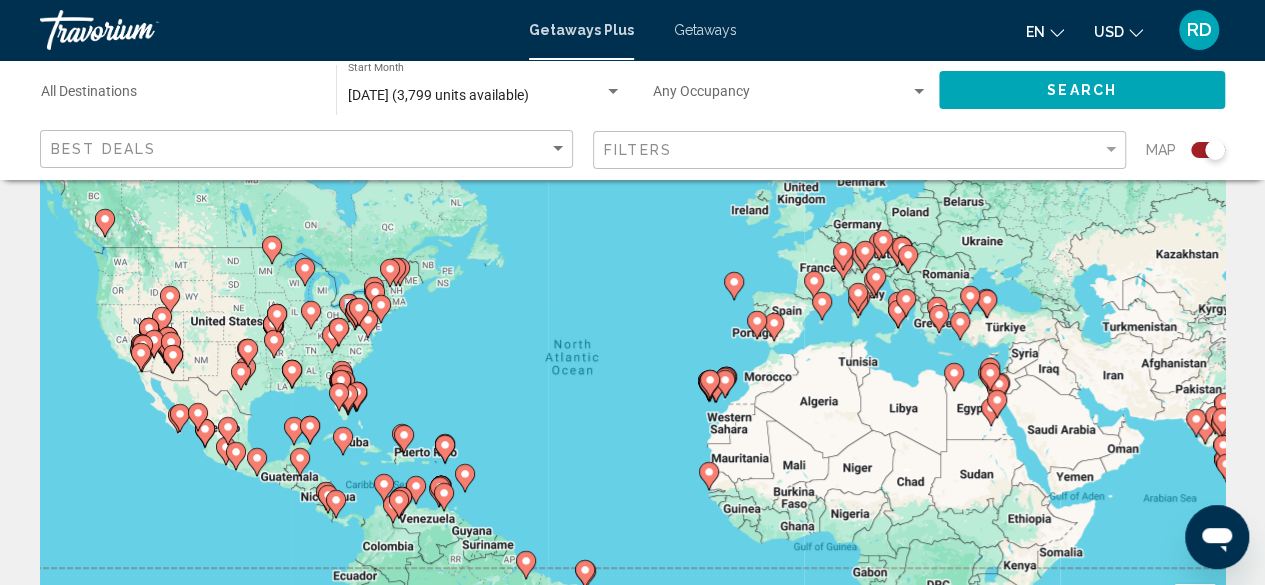 click on "Filters" 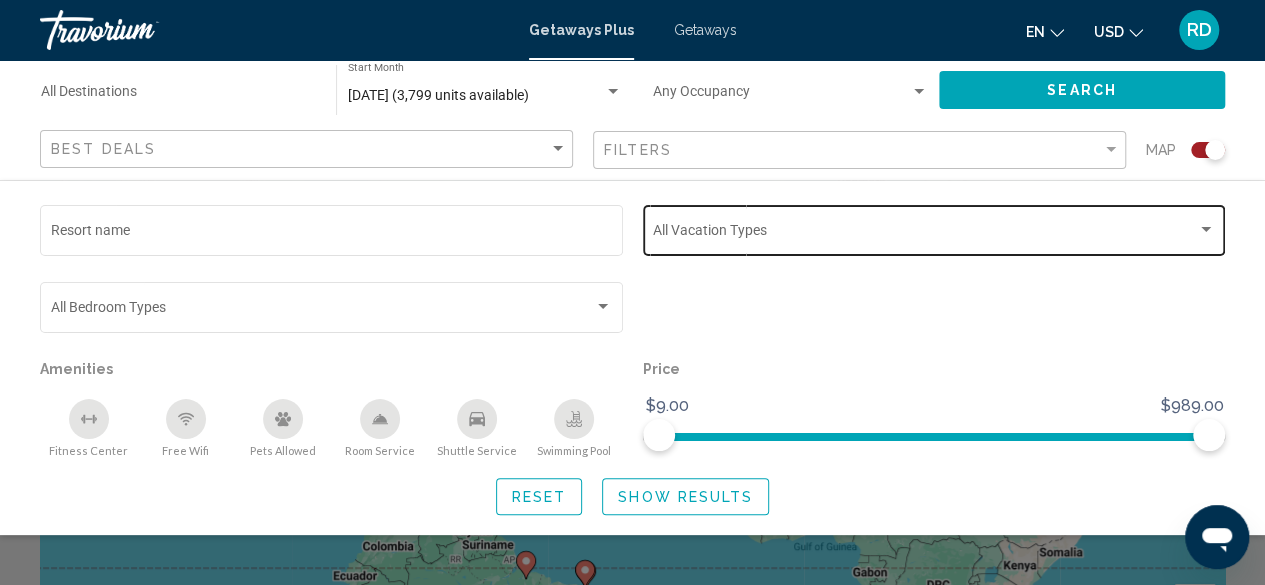 click on "Vacation Types All Vacation Types" 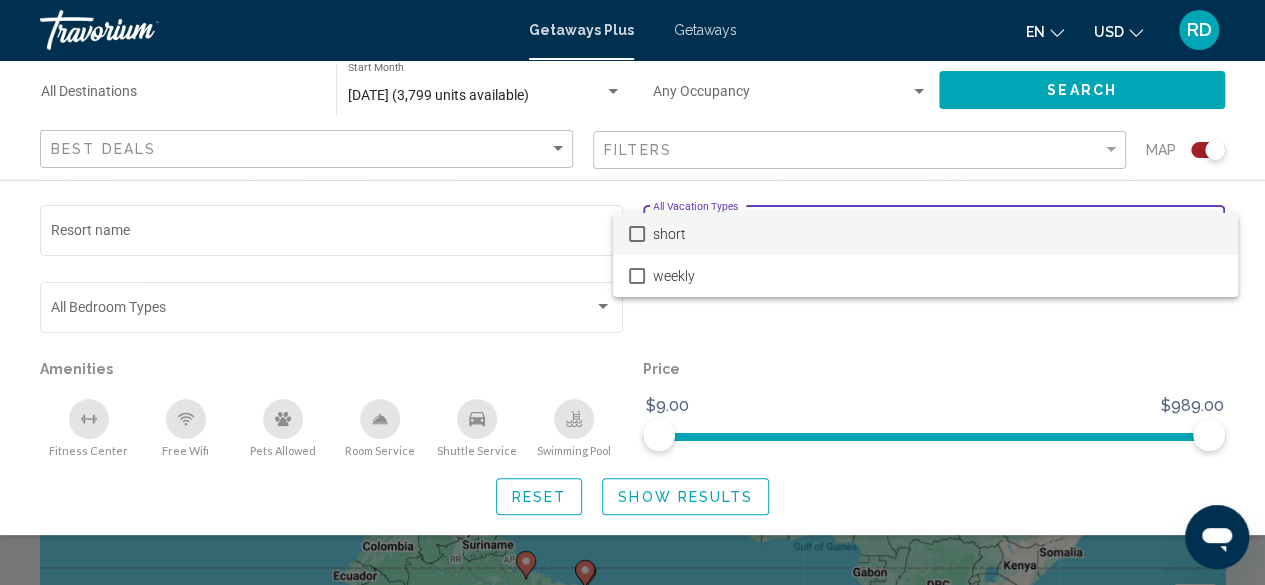 click at bounding box center [632, 292] 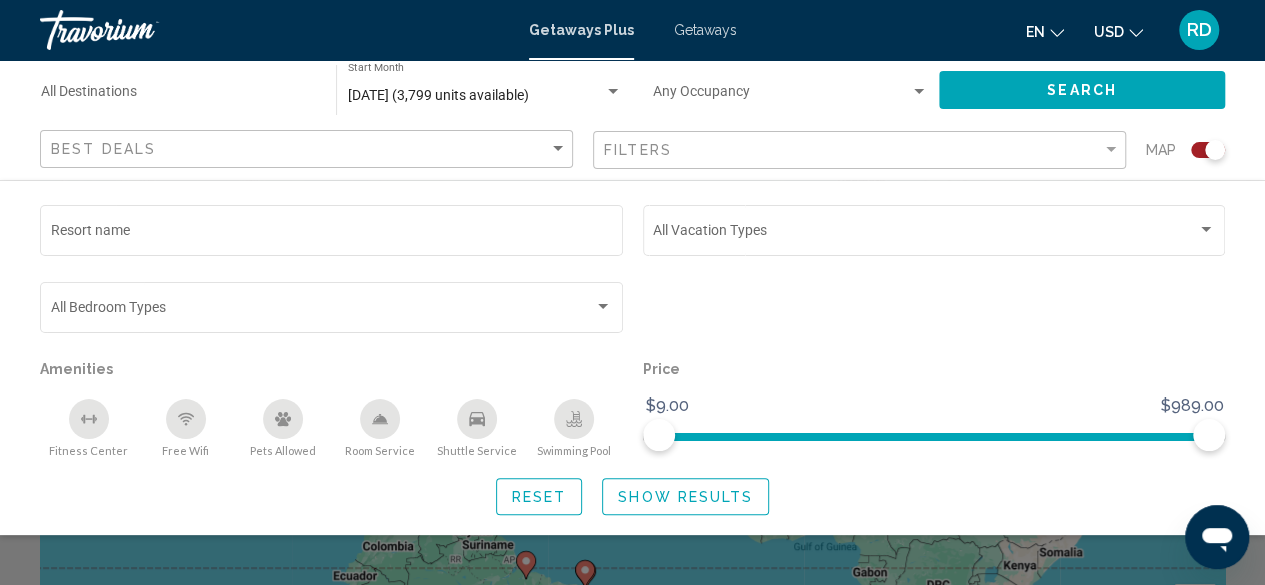 click on "Best Deals" 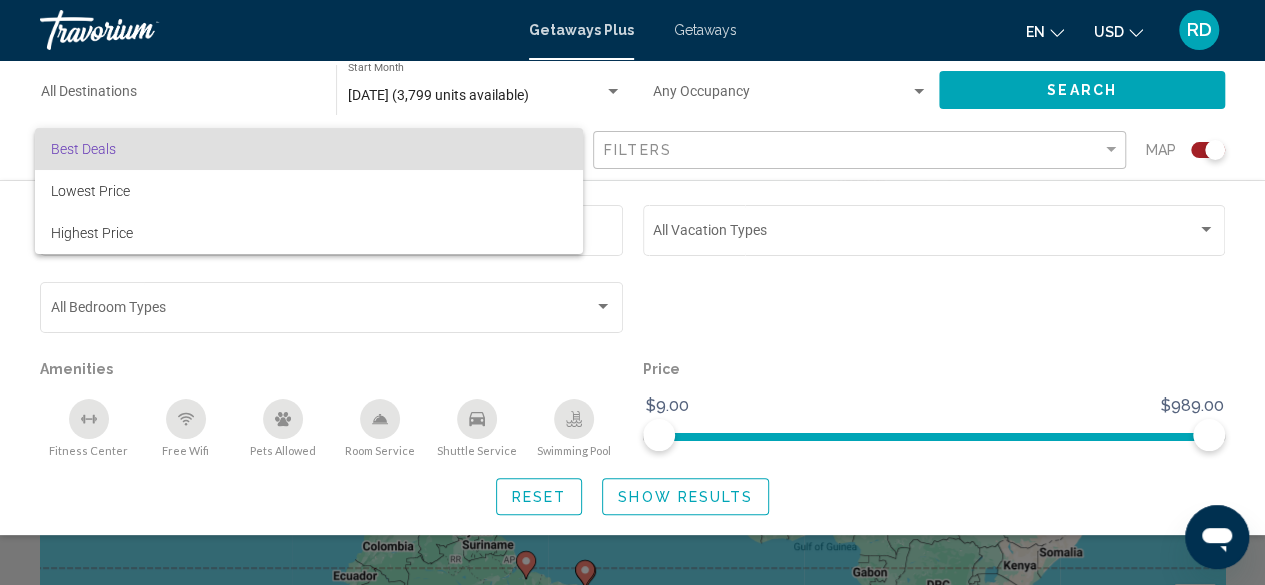 click on "Best Deals" at bounding box center (309, 149) 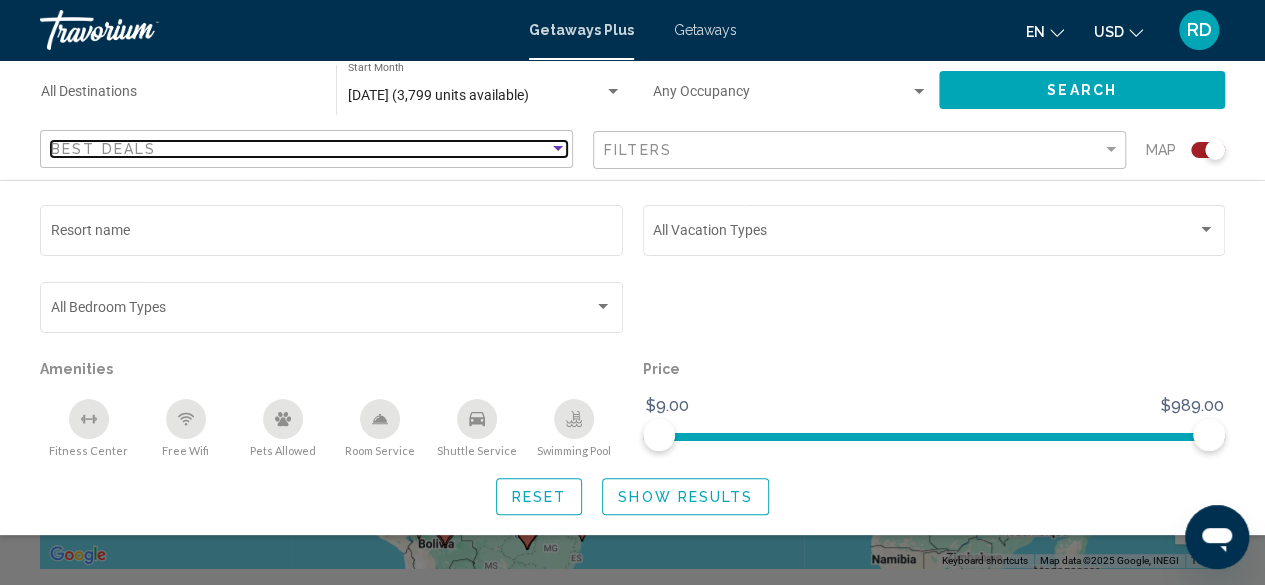 scroll, scrollTop: 138, scrollLeft: 0, axis: vertical 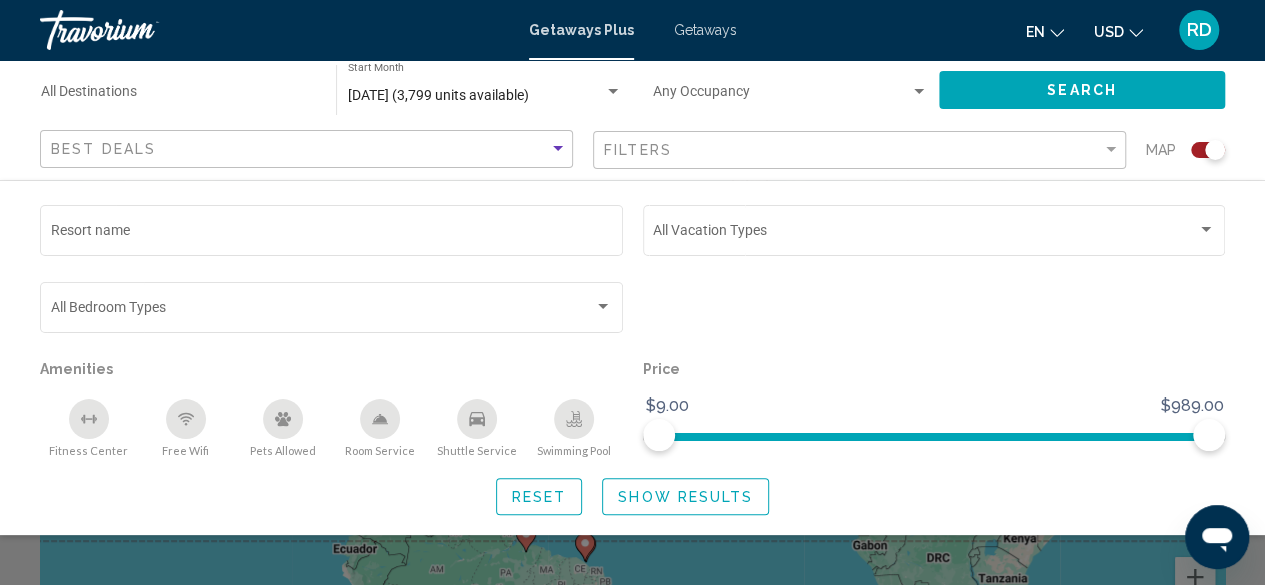 click 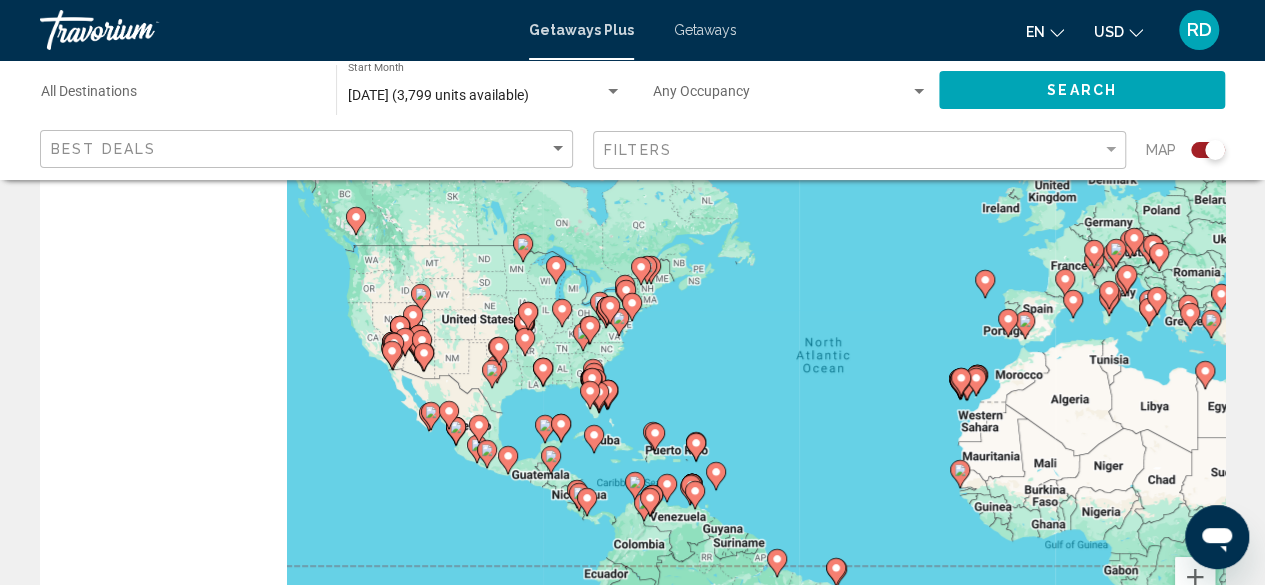 drag, startPoint x: 562, startPoint y: 435, endPoint x: 836, endPoint y: 456, distance: 274.80356 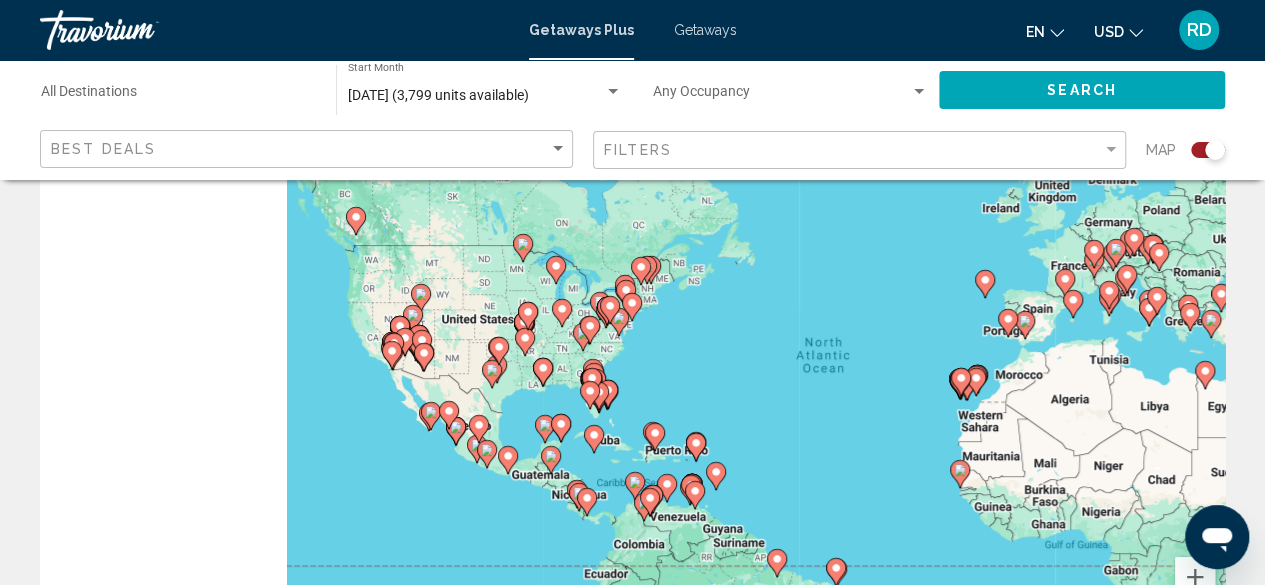 click on "To navigate, press the arrow keys. To activate drag with keyboard, press Alt + Enter. Once in keyboard drag state, use the arrow keys to move the marker. To complete the drag, press the Enter key. To cancel, press Escape." at bounding box center [632, 362] 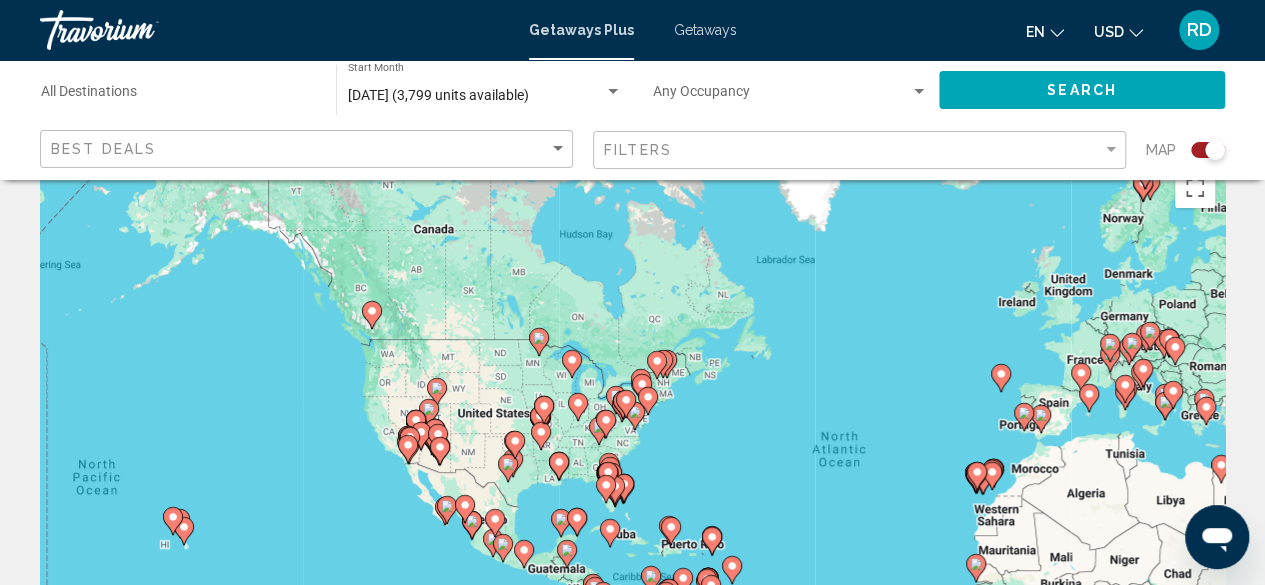 scroll, scrollTop: 37, scrollLeft: 0, axis: vertical 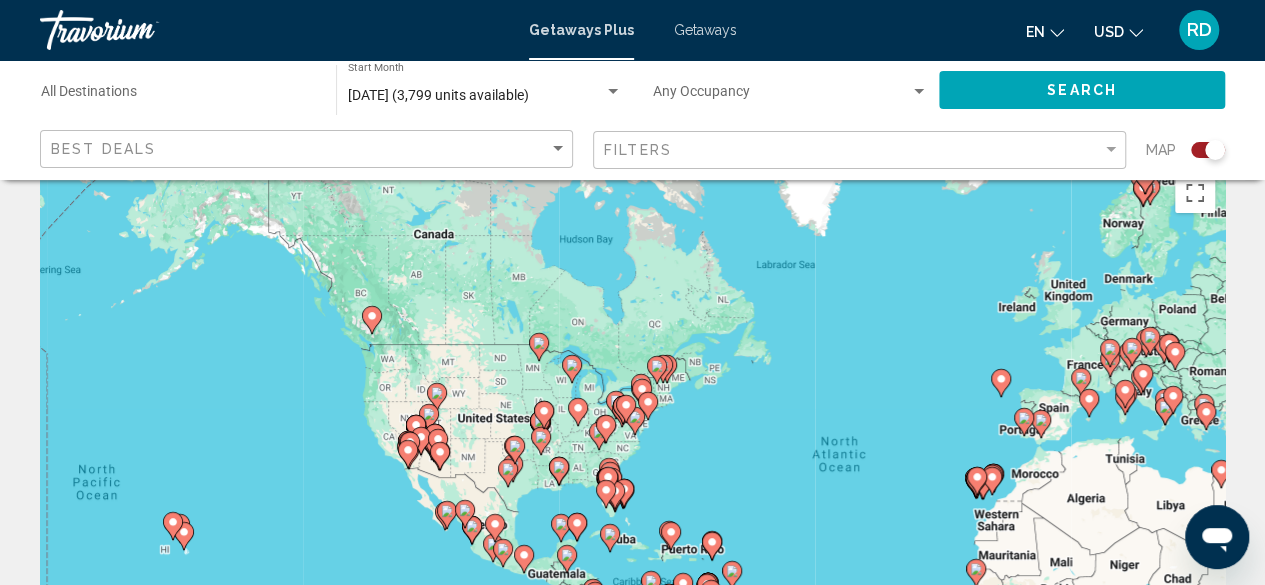 click 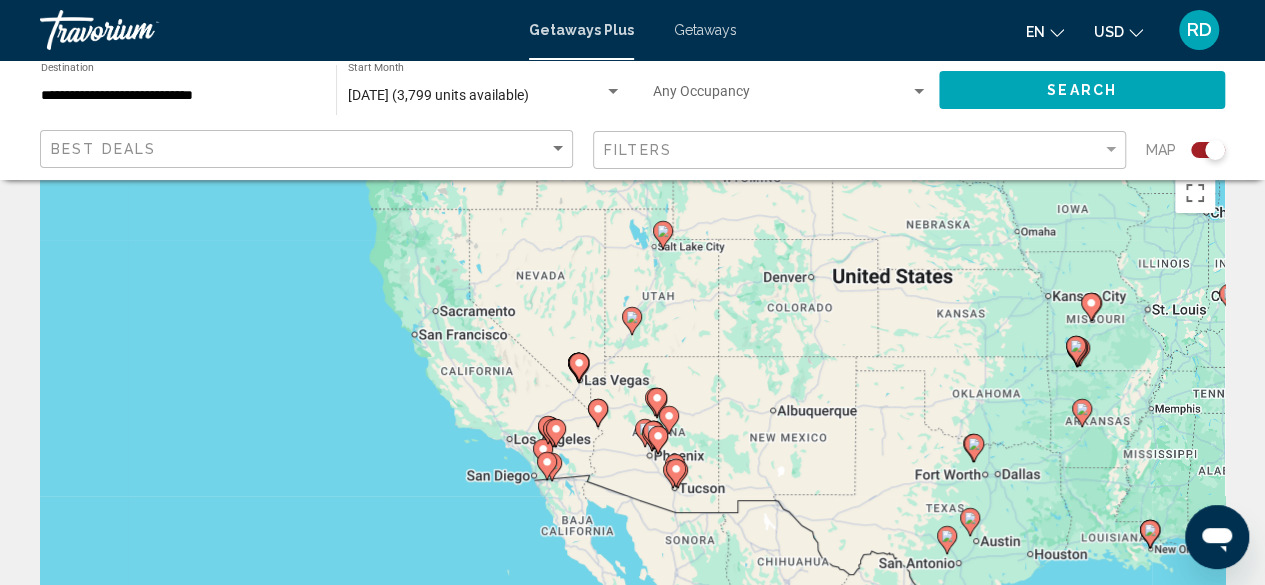 drag, startPoint x: 704, startPoint y: 437, endPoint x: 616, endPoint y: 456, distance: 90.02777 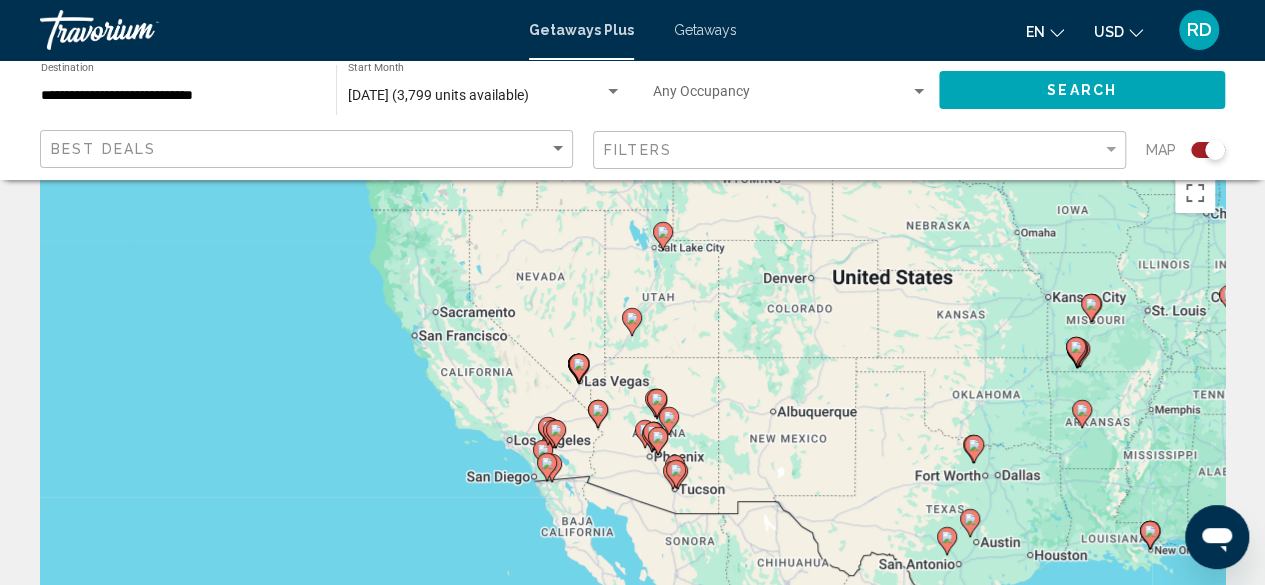 click 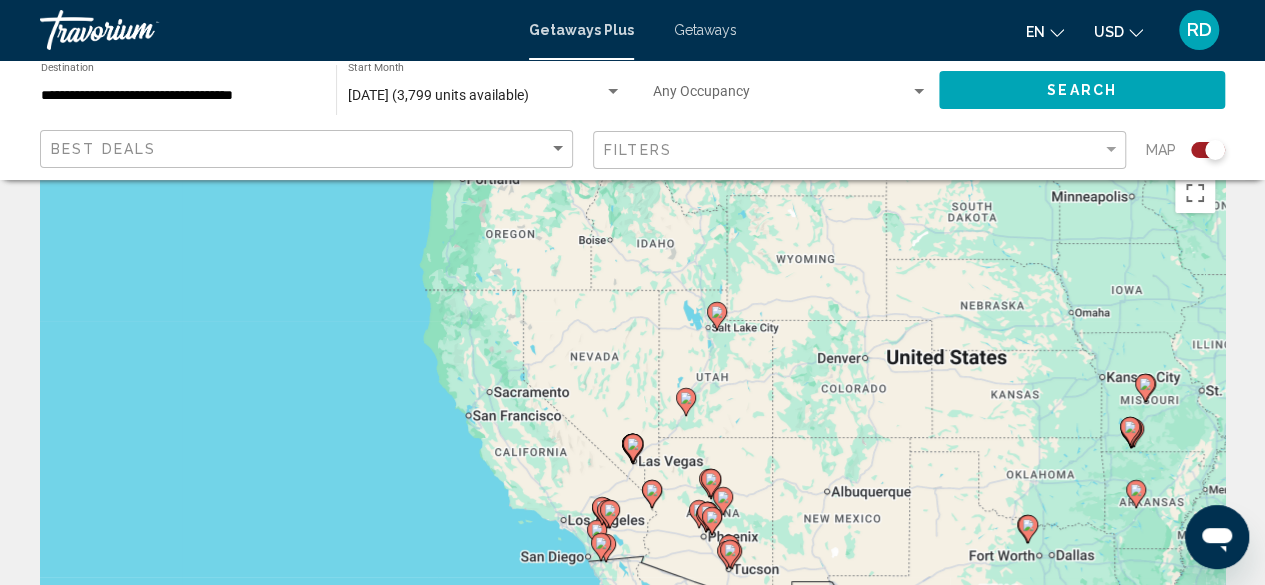 click at bounding box center (633, 448) 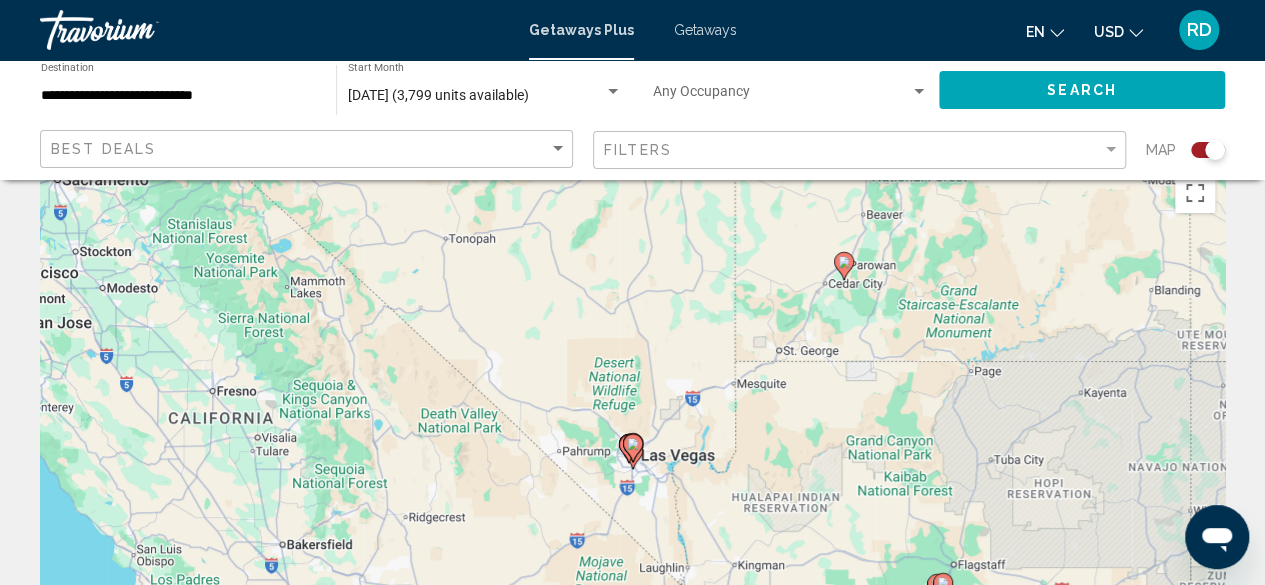 click at bounding box center [633, 448] 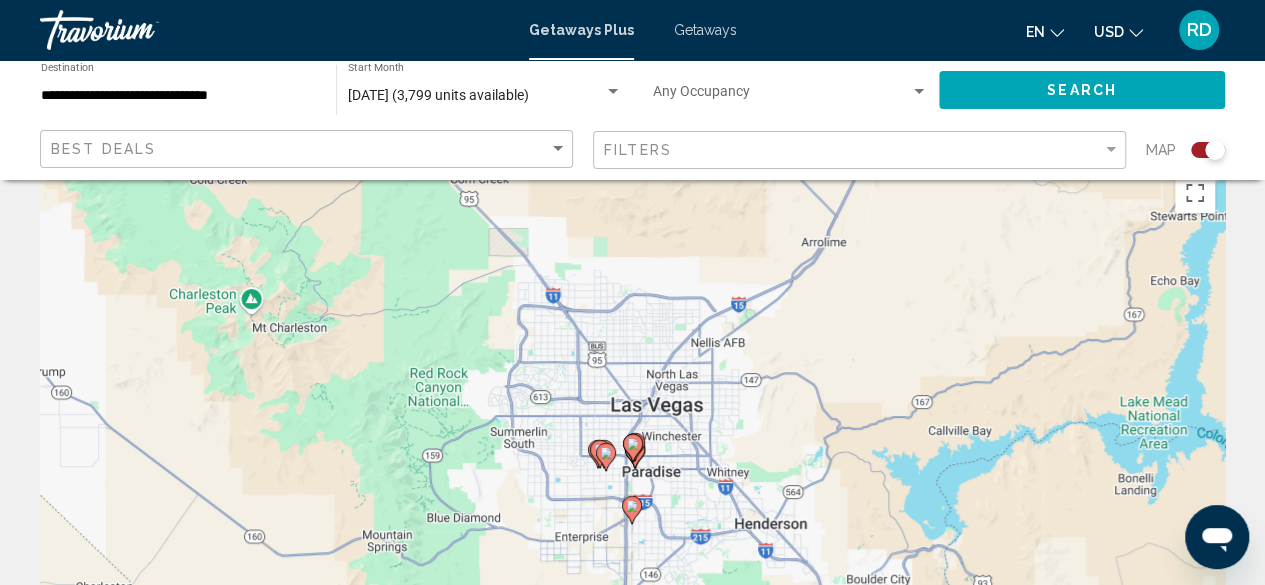 click on "To navigate, press the arrow keys. To activate drag with keyboard, press Alt + Enter. Once in keyboard drag state, use the arrow keys to move the marker. To complete the drag, press the Enter key. To cancel, press Escape." at bounding box center (632, 463) 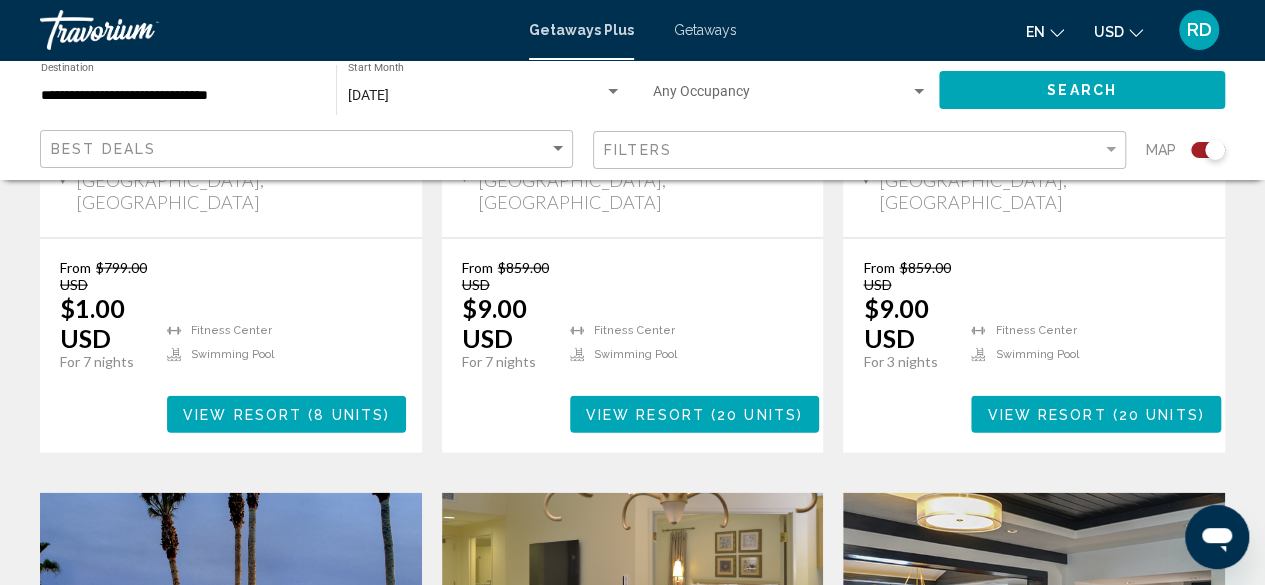 scroll, scrollTop: 0, scrollLeft: 0, axis: both 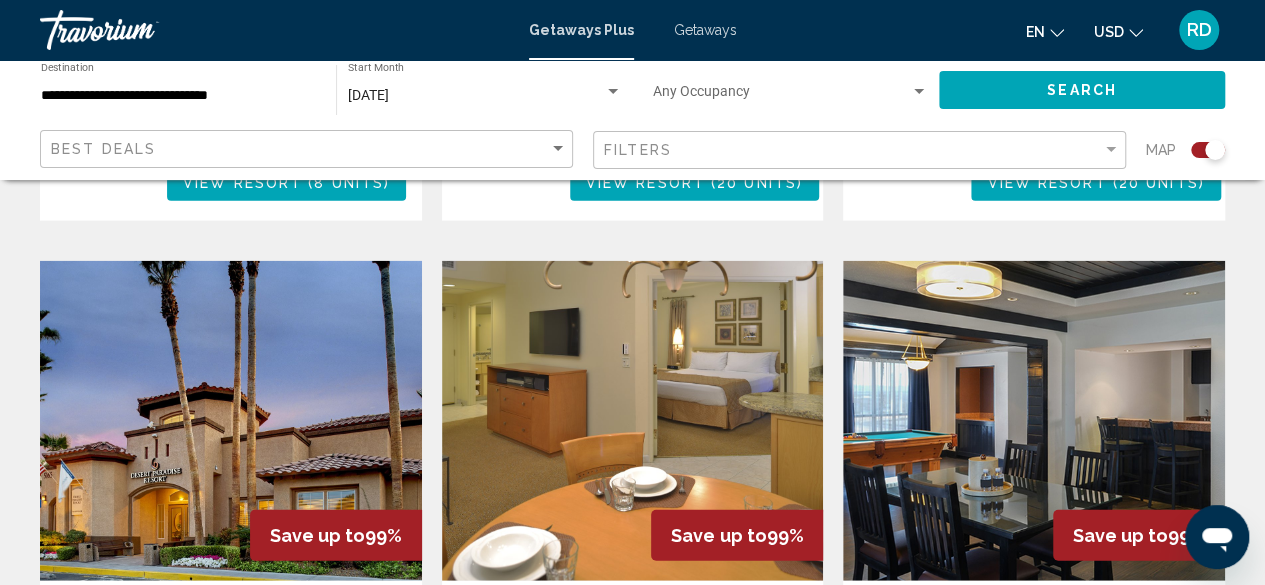 click at bounding box center [633, 421] 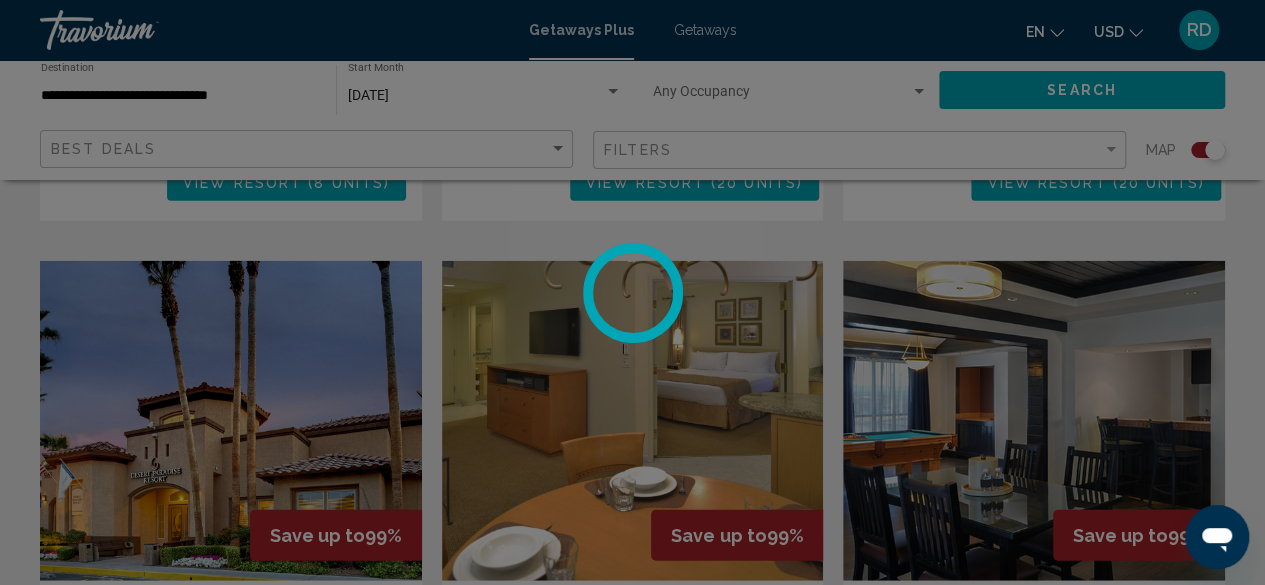 scroll, scrollTop: 242, scrollLeft: 0, axis: vertical 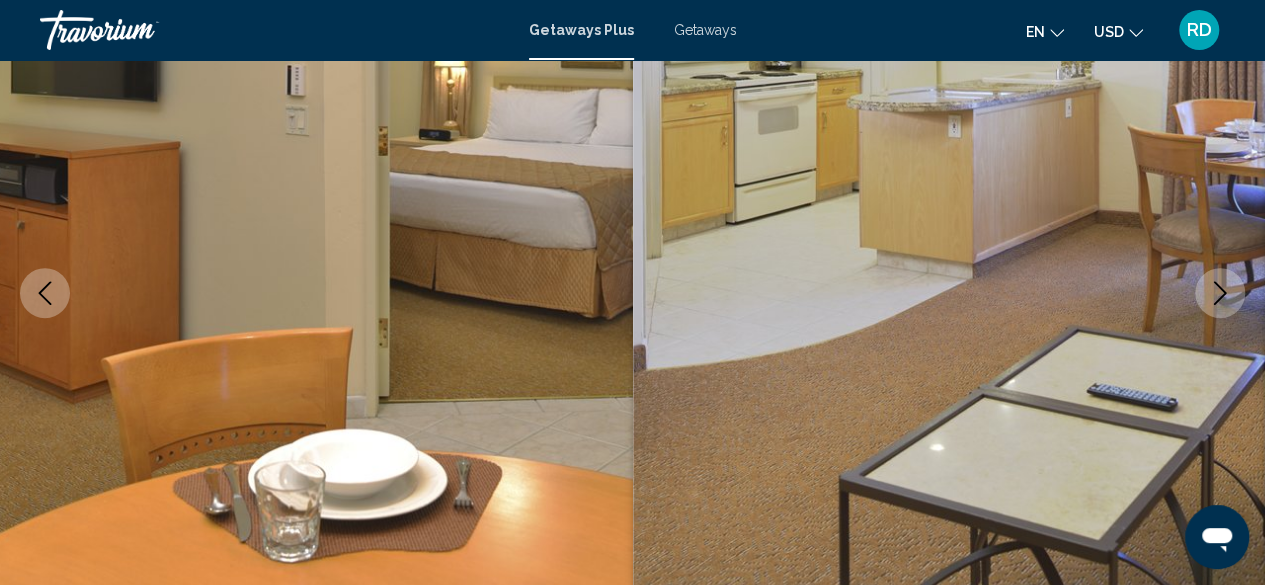 click 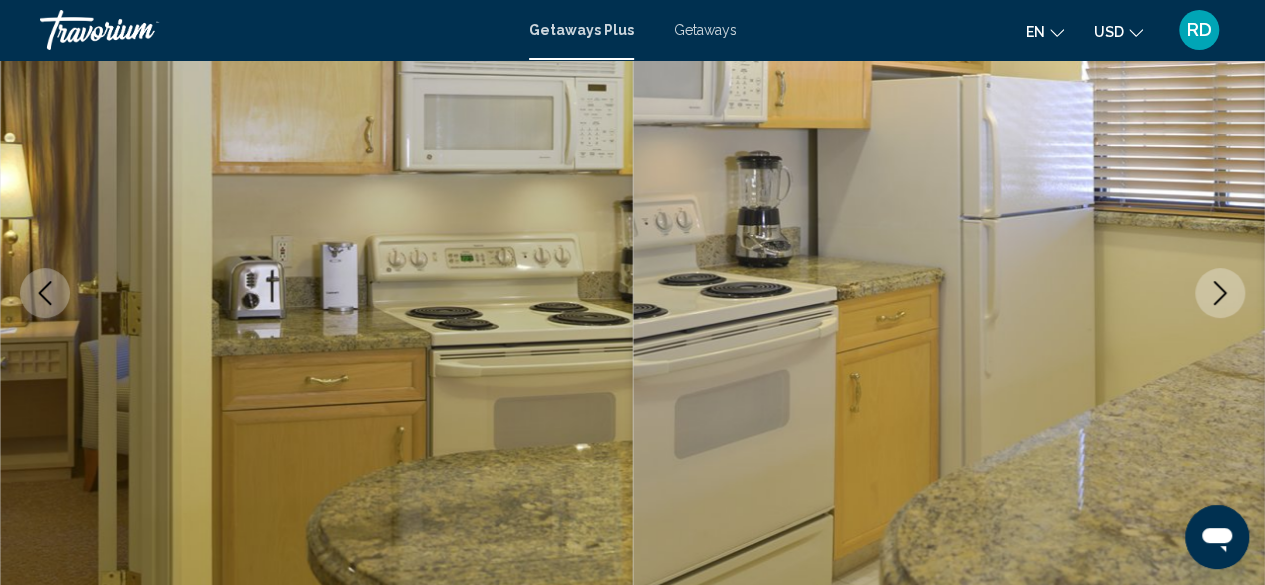 click 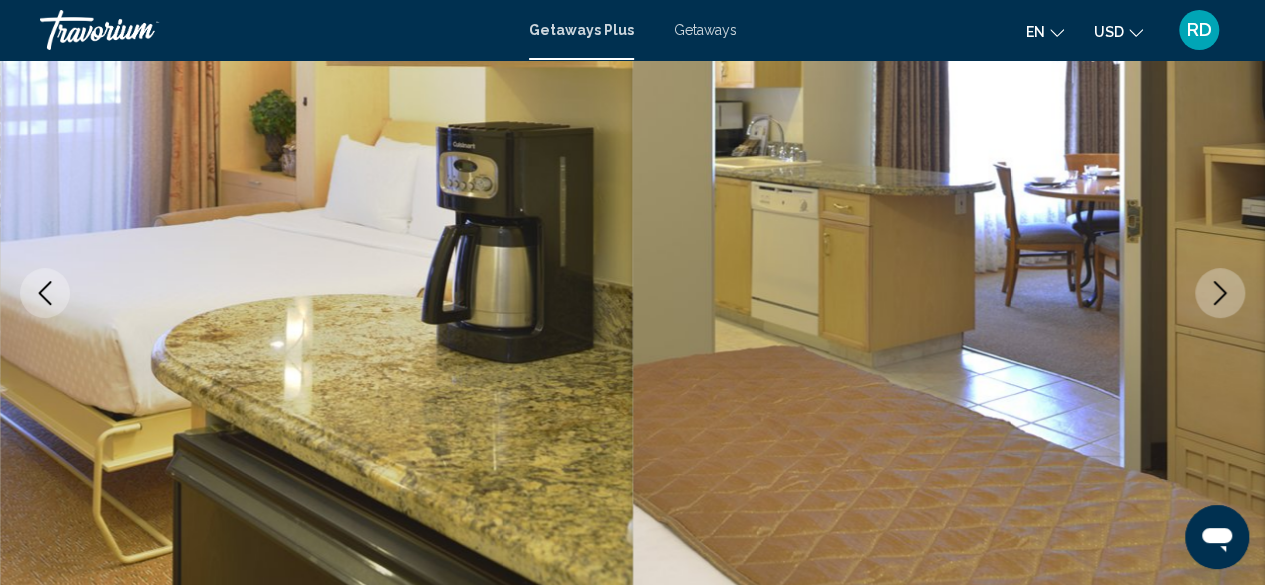 click 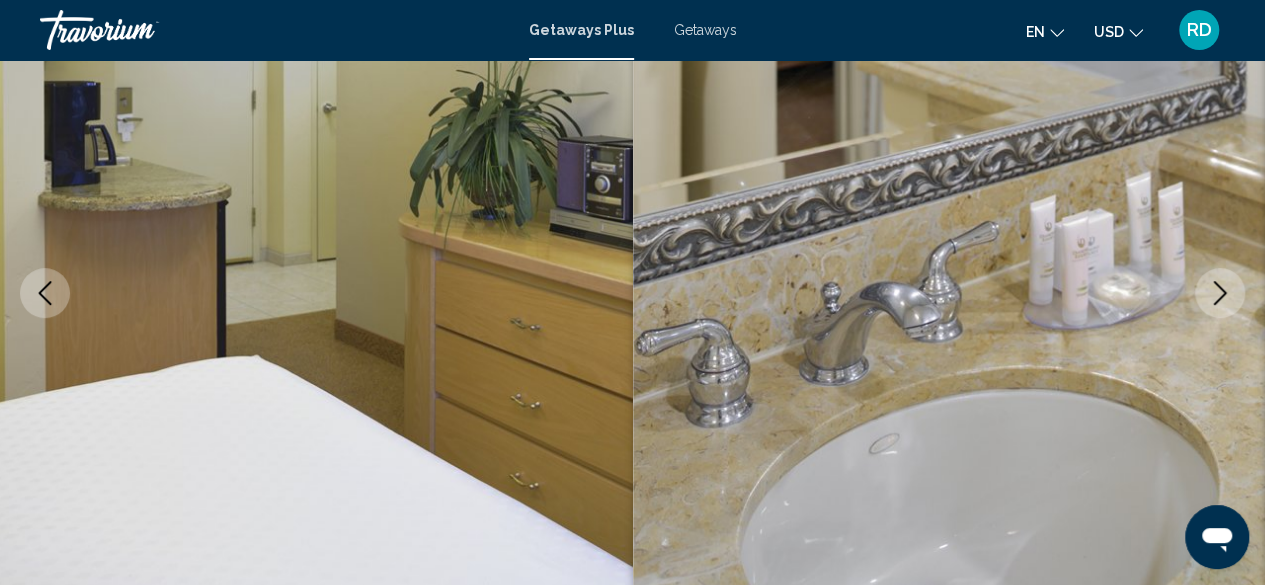 click 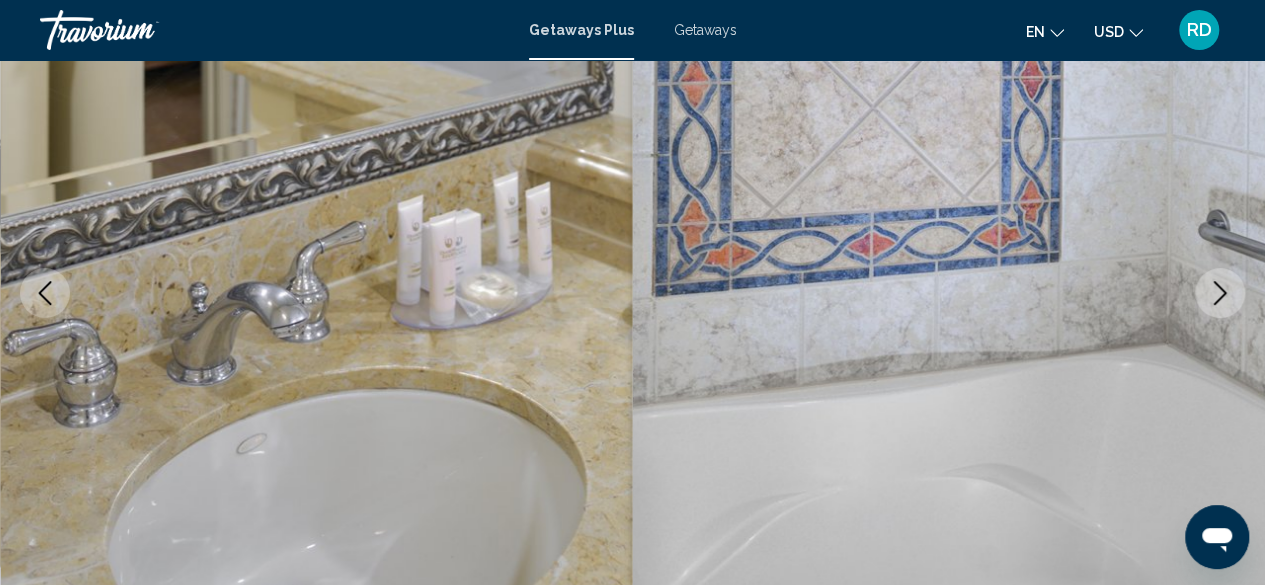 click 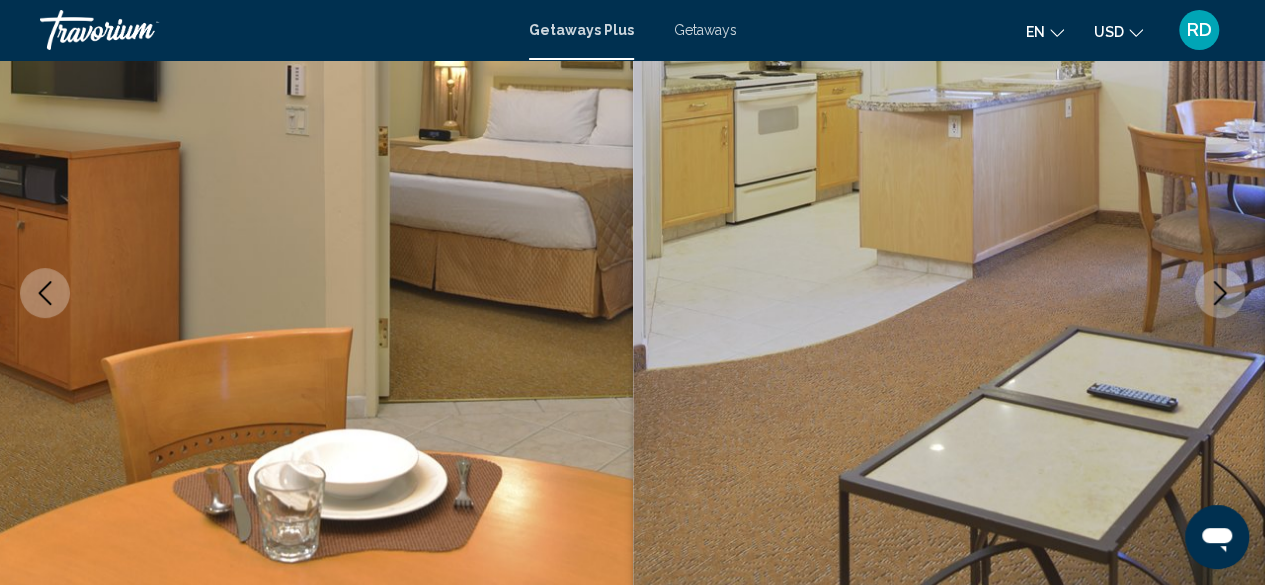 click 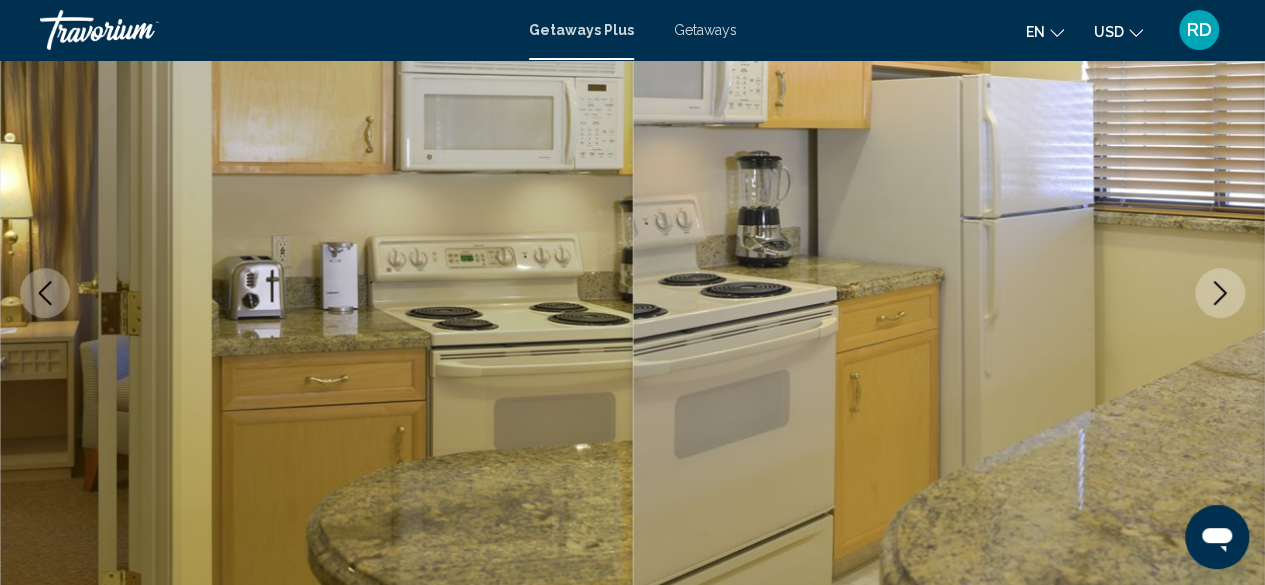 click 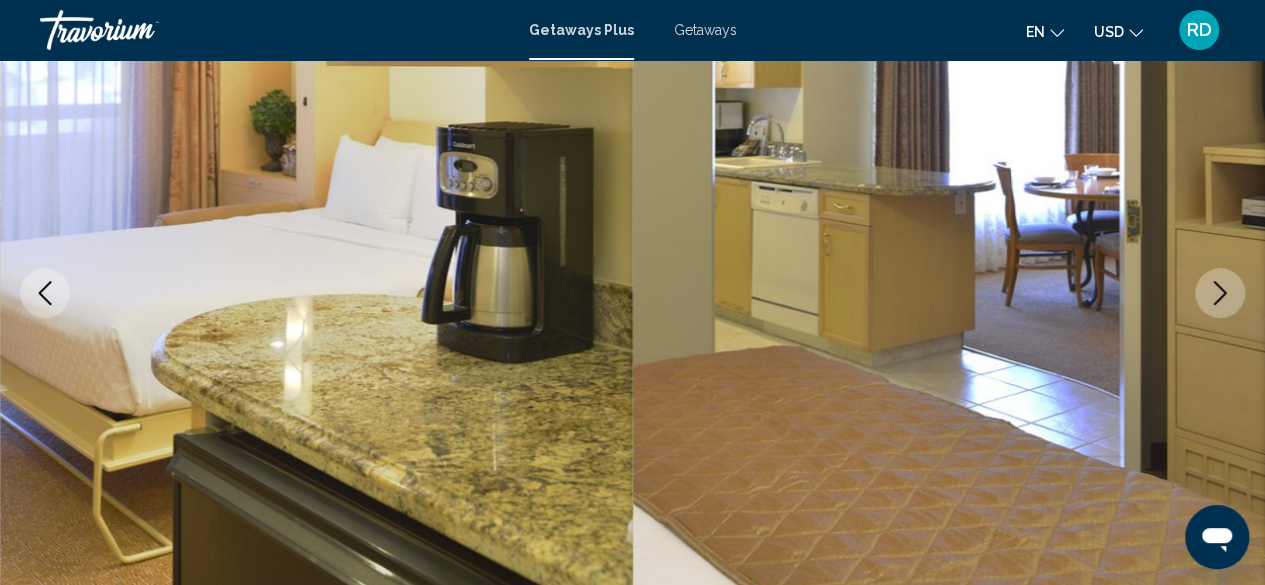 click 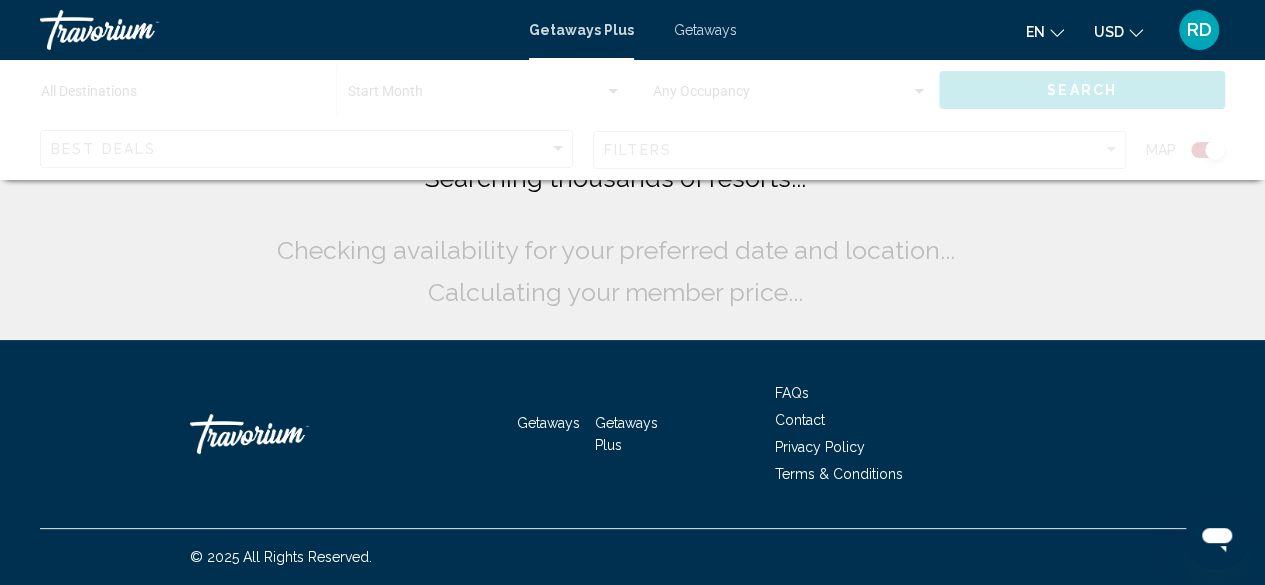 scroll, scrollTop: 0, scrollLeft: 0, axis: both 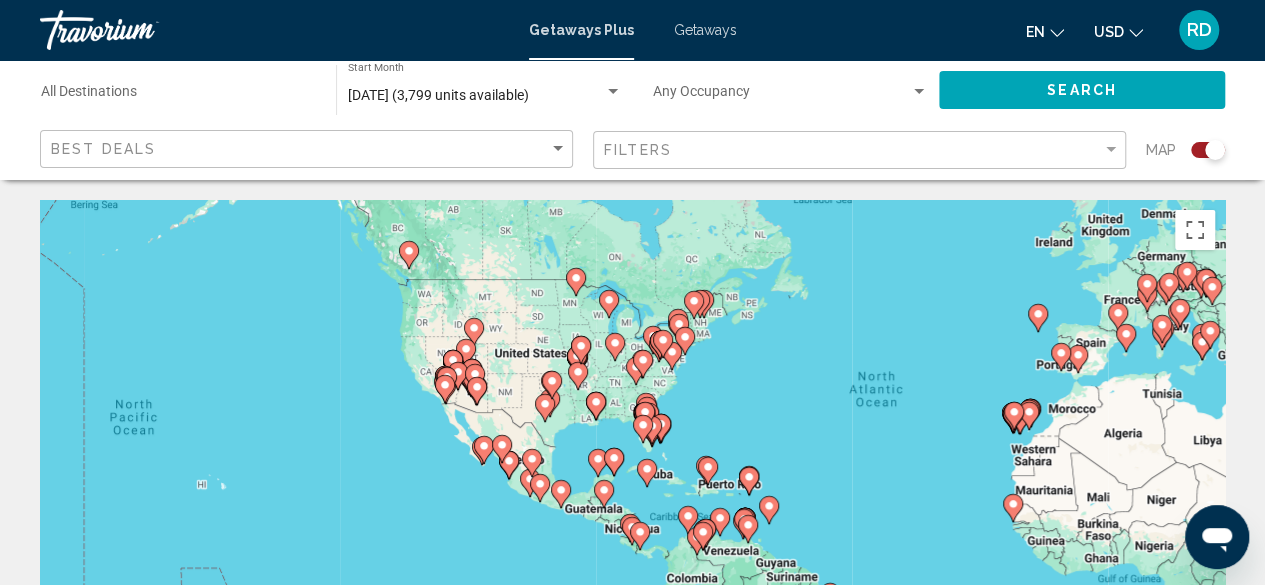 drag, startPoint x: 468, startPoint y: 461, endPoint x: 774, endPoint y: 381, distance: 316.28467 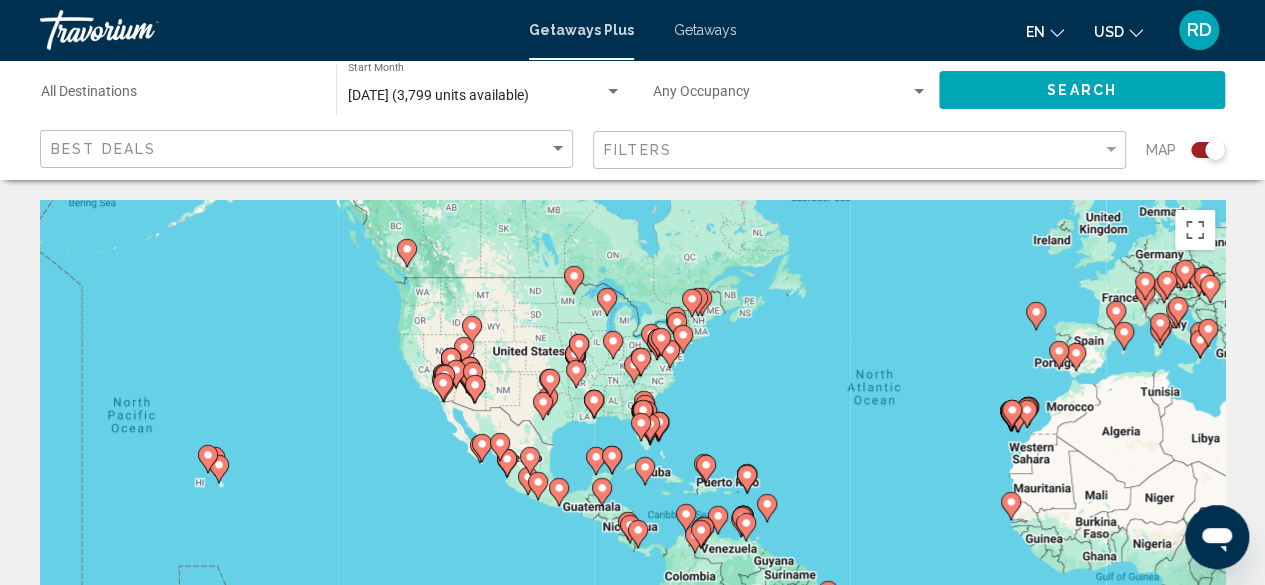 click at bounding box center [445, 379] 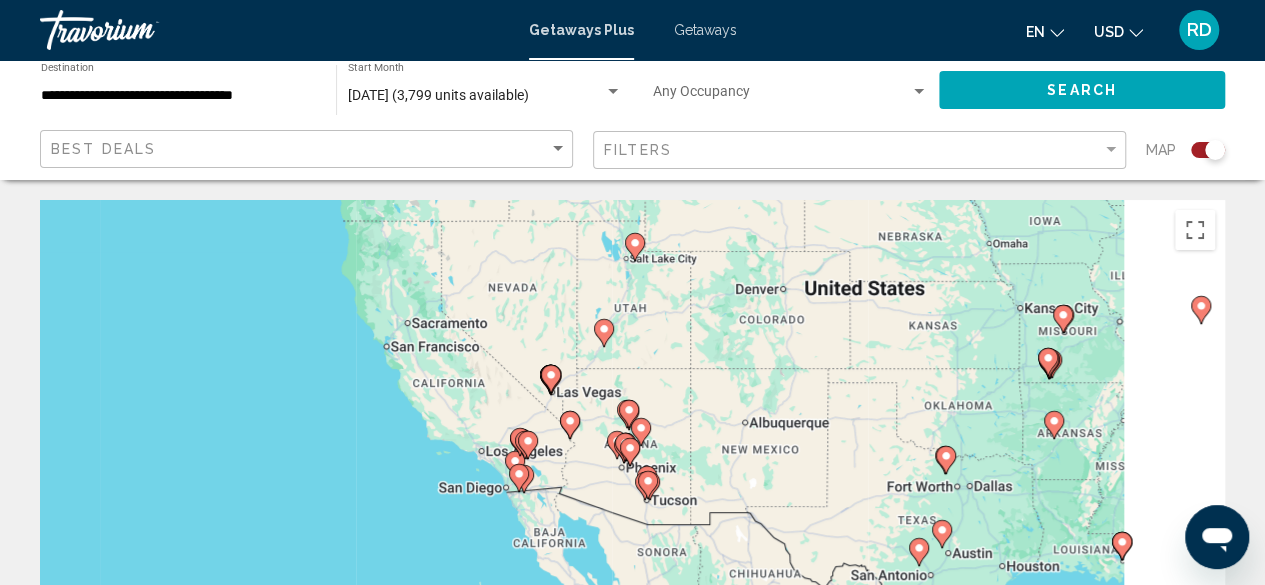drag, startPoint x: 598, startPoint y: 449, endPoint x: 481, endPoint y: 405, distance: 125 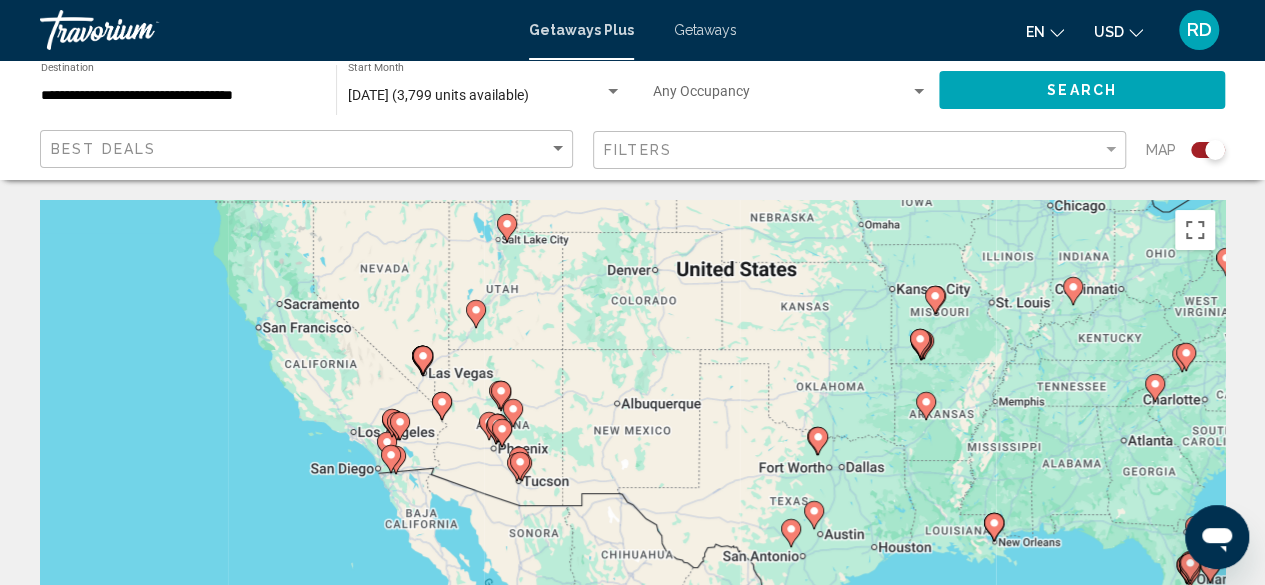drag, startPoint x: 558, startPoint y: 363, endPoint x: 434, endPoint y: 345, distance: 125.299644 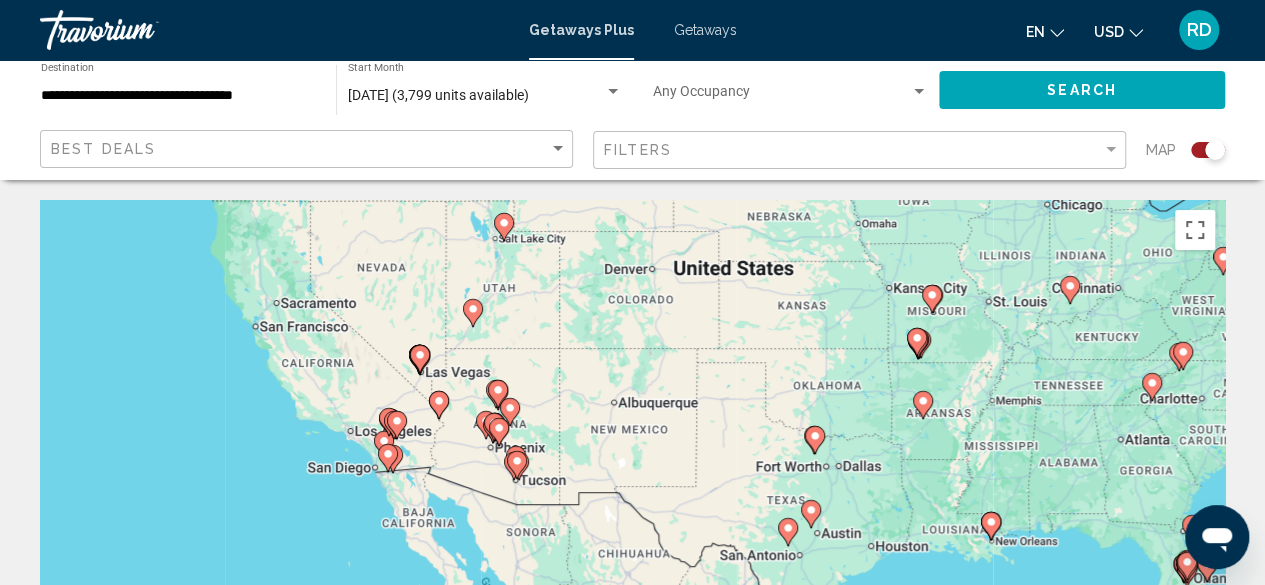 click on "To navigate, press the arrow keys. To activate drag with keyboard, press Alt + Enter. Once in keyboard drag state, use the arrow keys to move the marker. To complete the drag, press the Enter key. To cancel, press Escape." at bounding box center (632, 500) 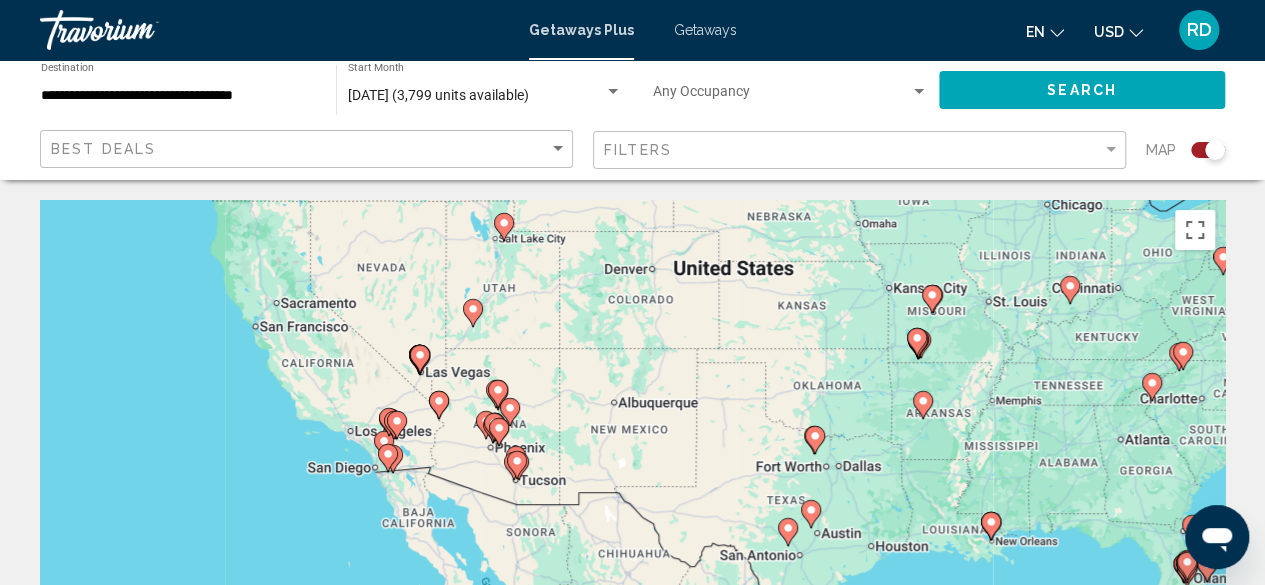 click on "To navigate, press the arrow keys. To activate drag with keyboard, press Alt + Enter. Once in keyboard drag state, use the arrow keys to move the marker. To complete the drag, press the Enter key. To cancel, press Escape." at bounding box center (632, 500) 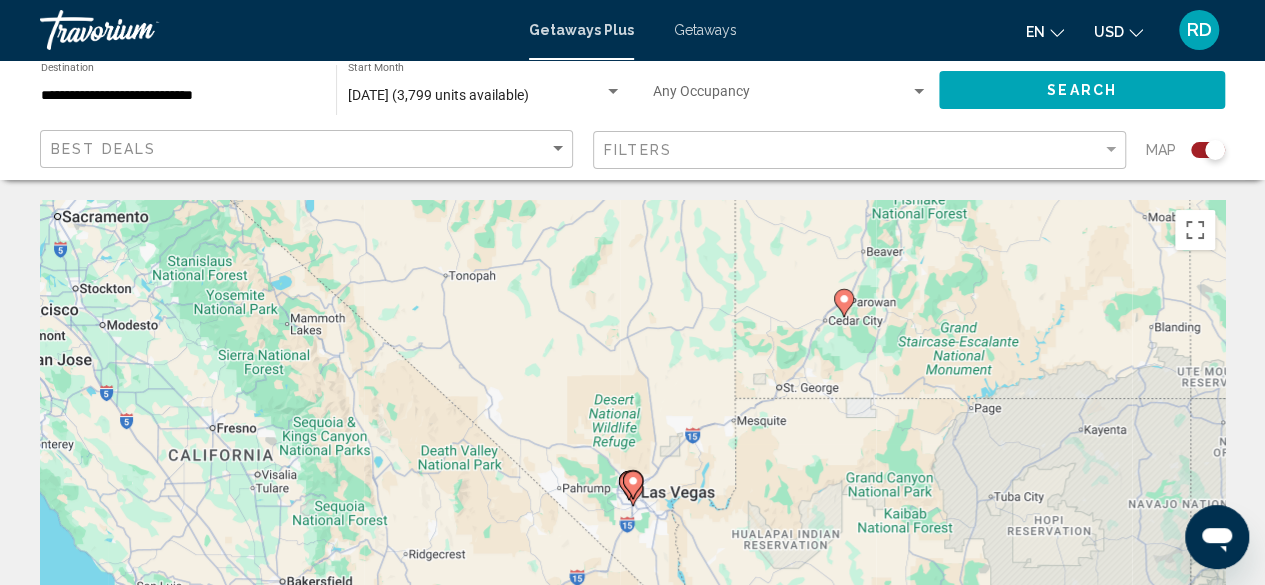 click 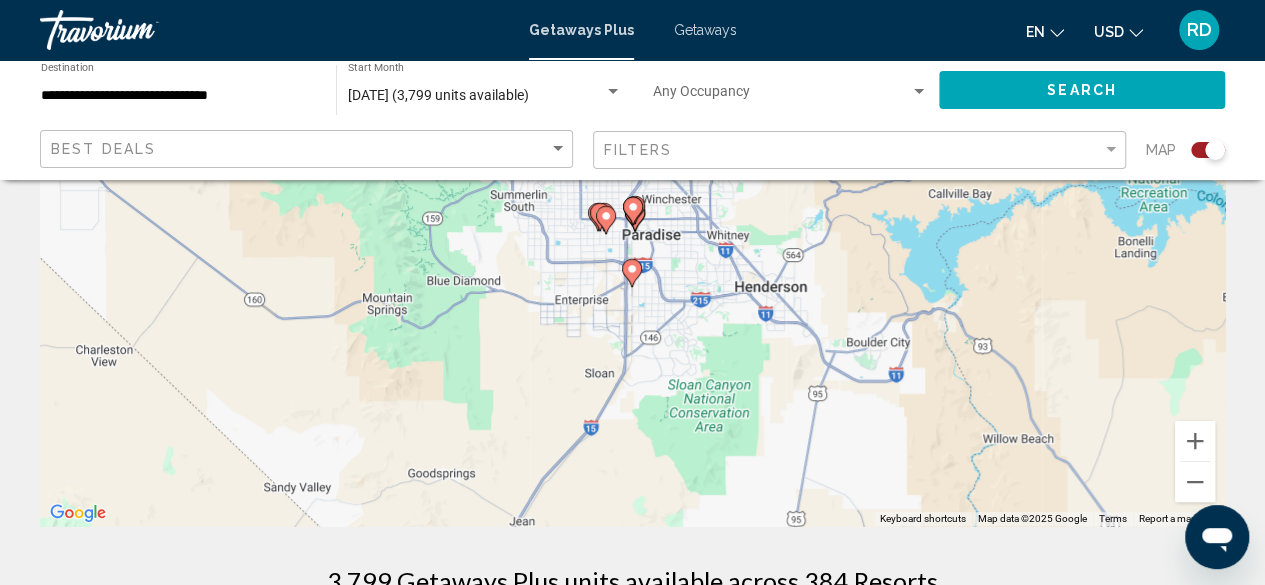scroll, scrollTop: 259, scrollLeft: 0, axis: vertical 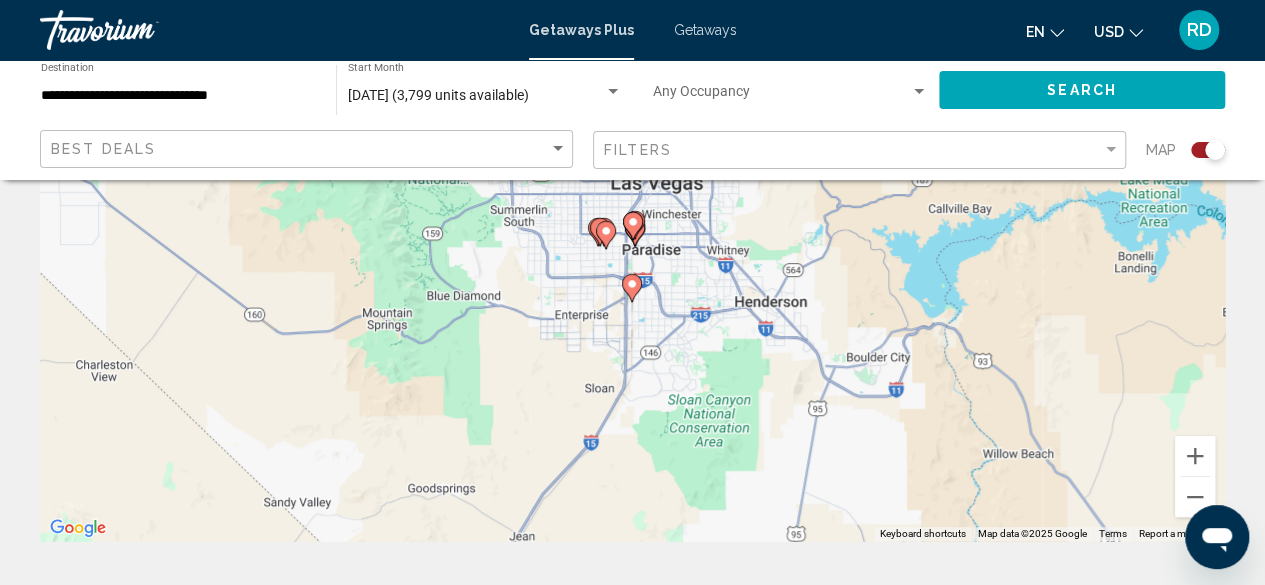 click 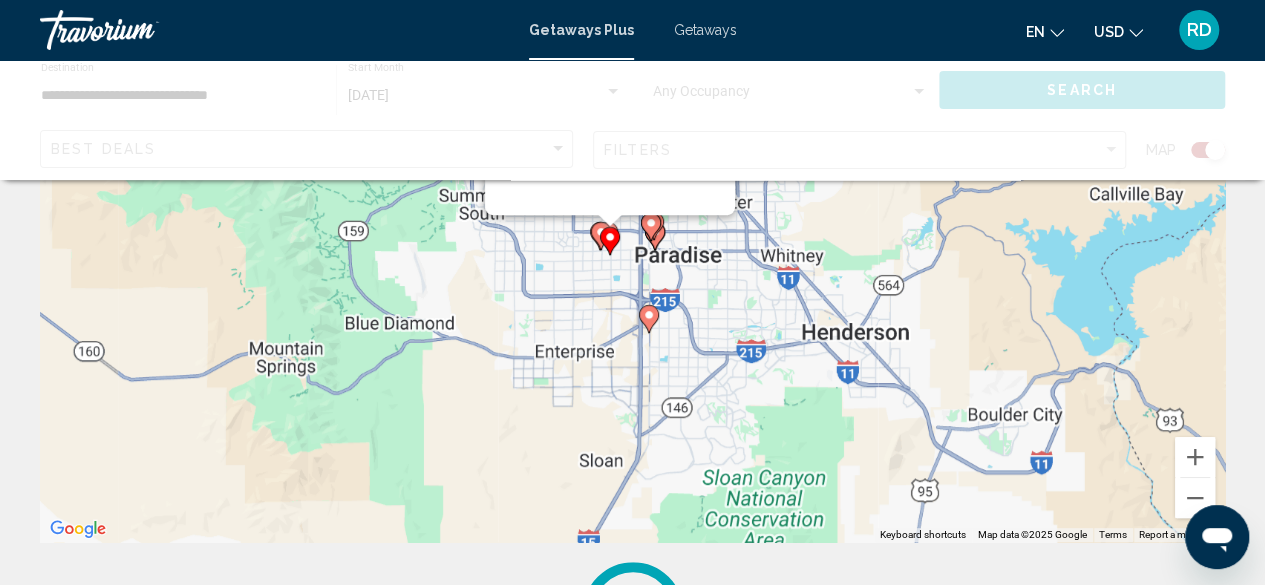 scroll, scrollTop: 0, scrollLeft: 0, axis: both 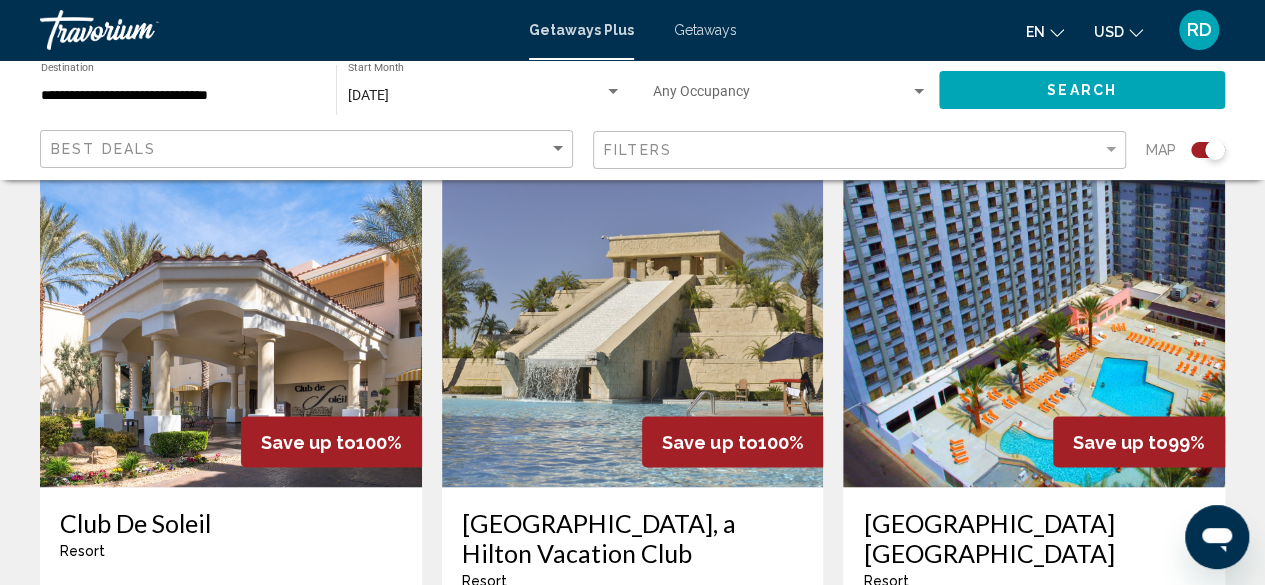 click at bounding box center [633, 327] 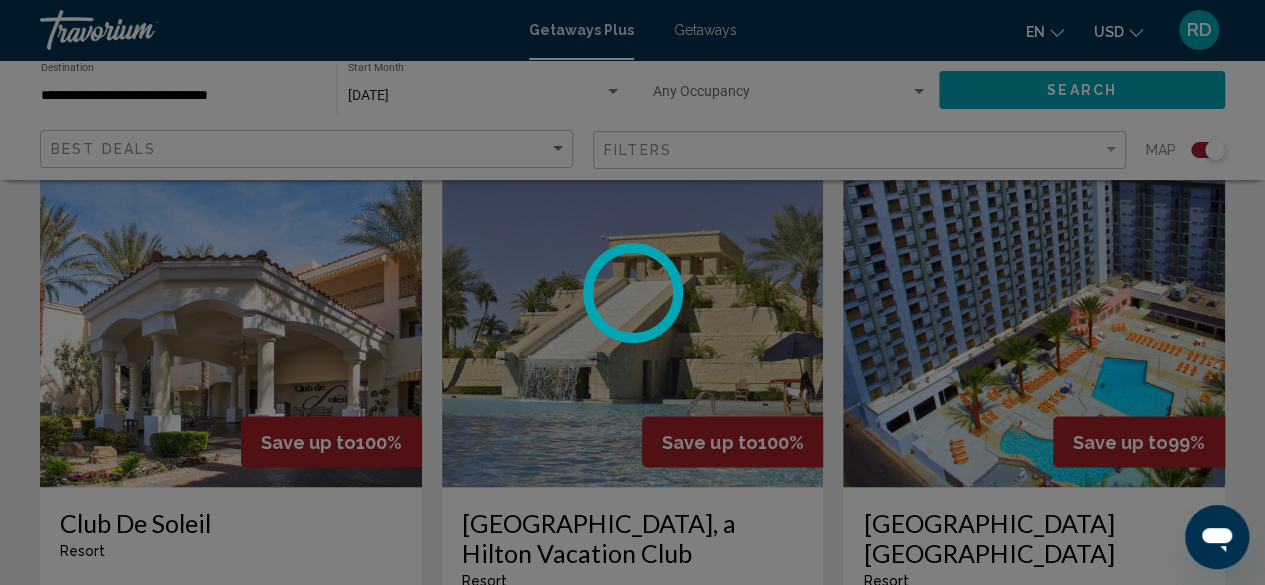 scroll, scrollTop: 242, scrollLeft: 0, axis: vertical 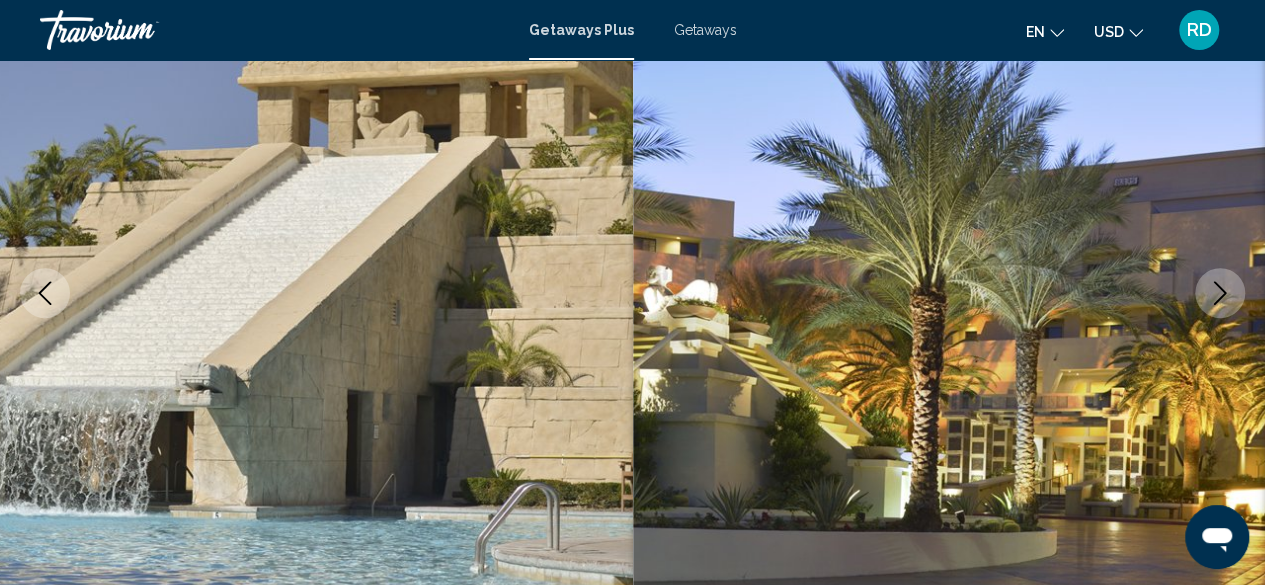 click at bounding box center (949, 293) 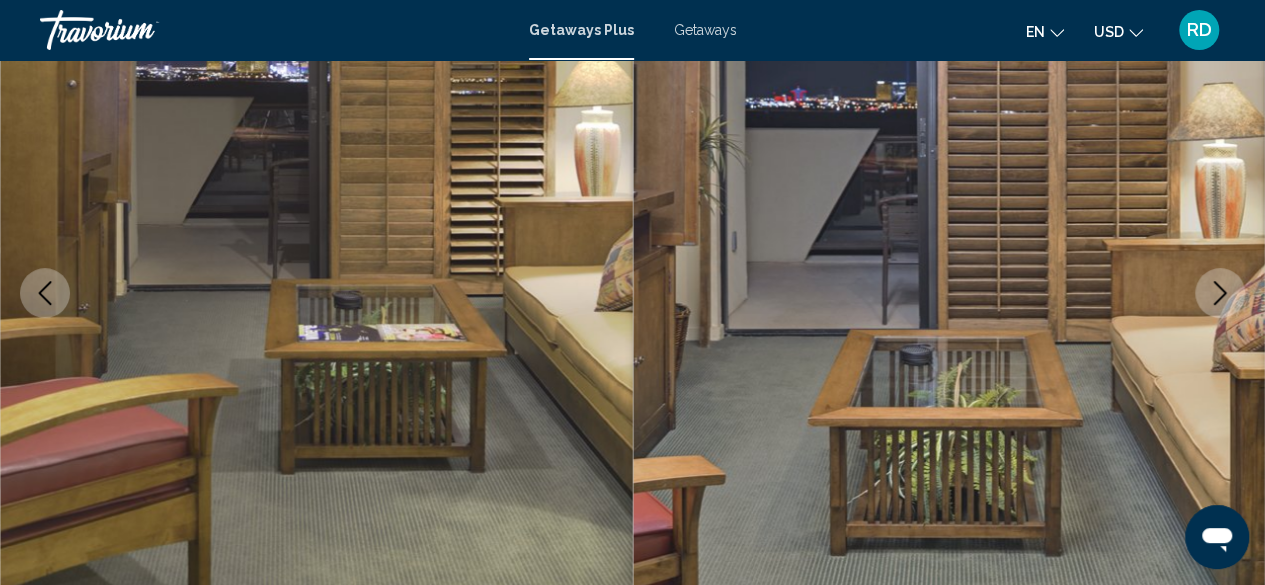 click 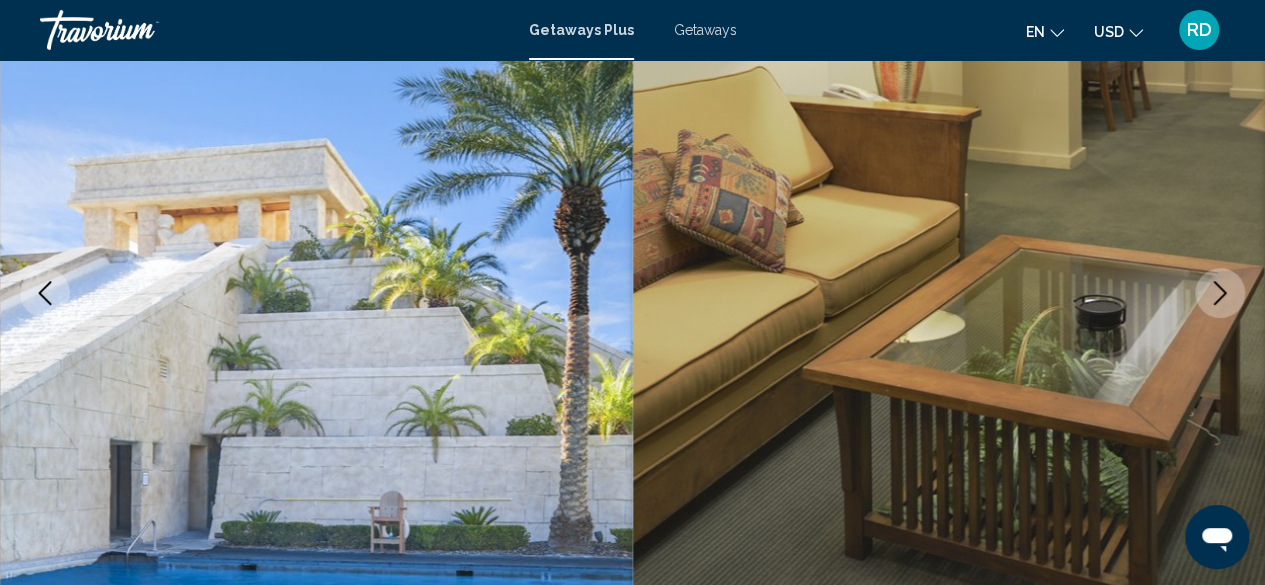 click 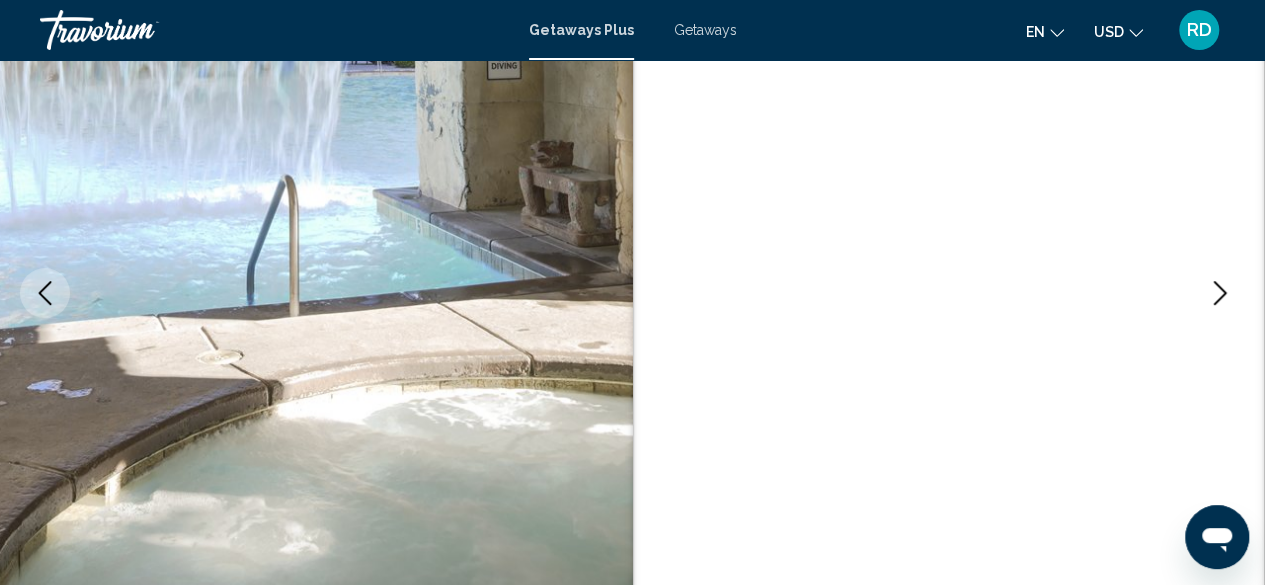 click 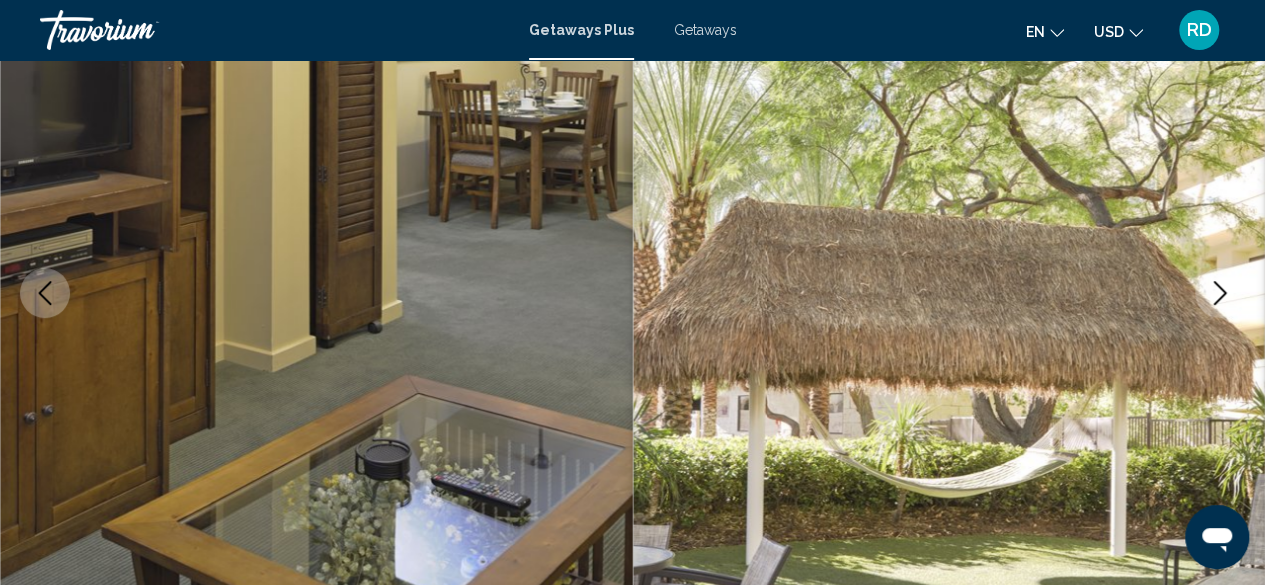 click 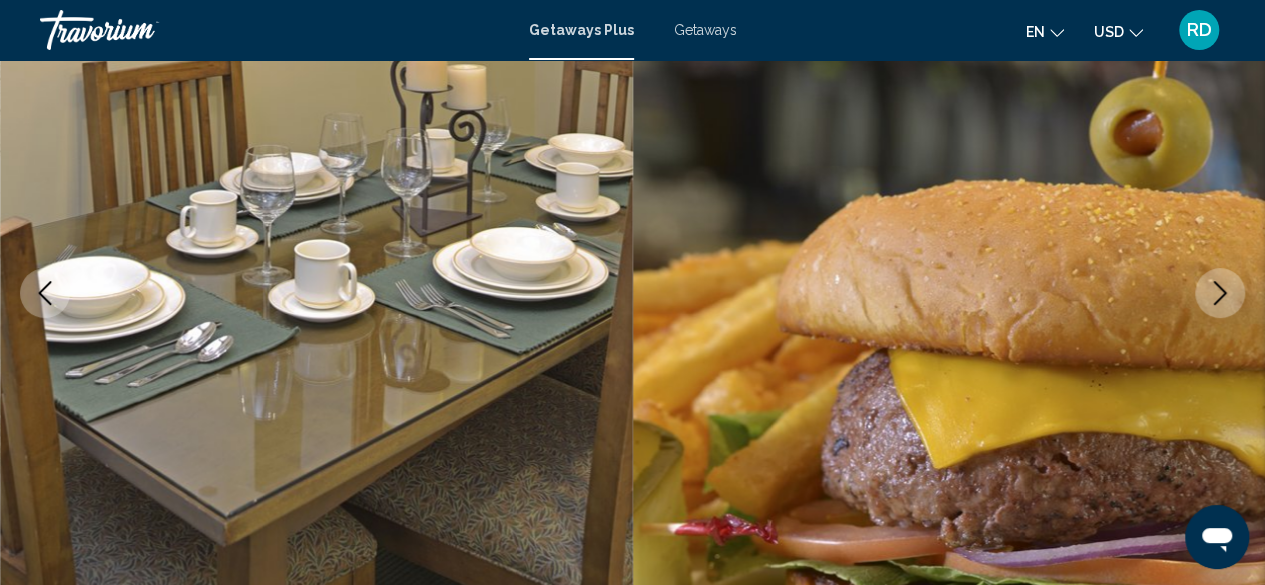 click 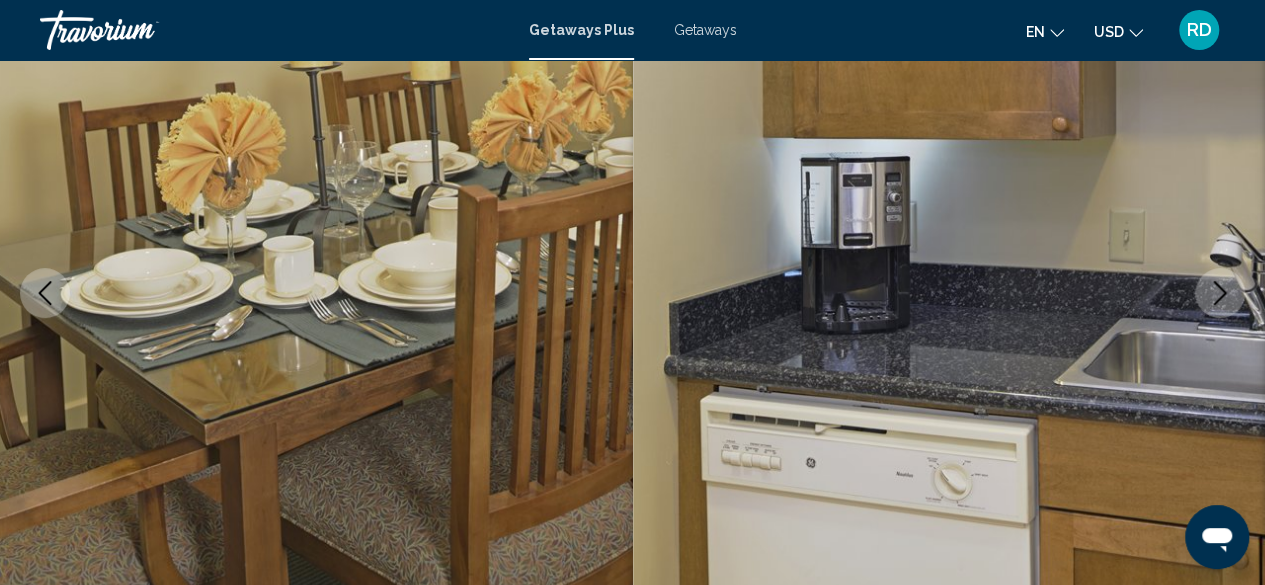click 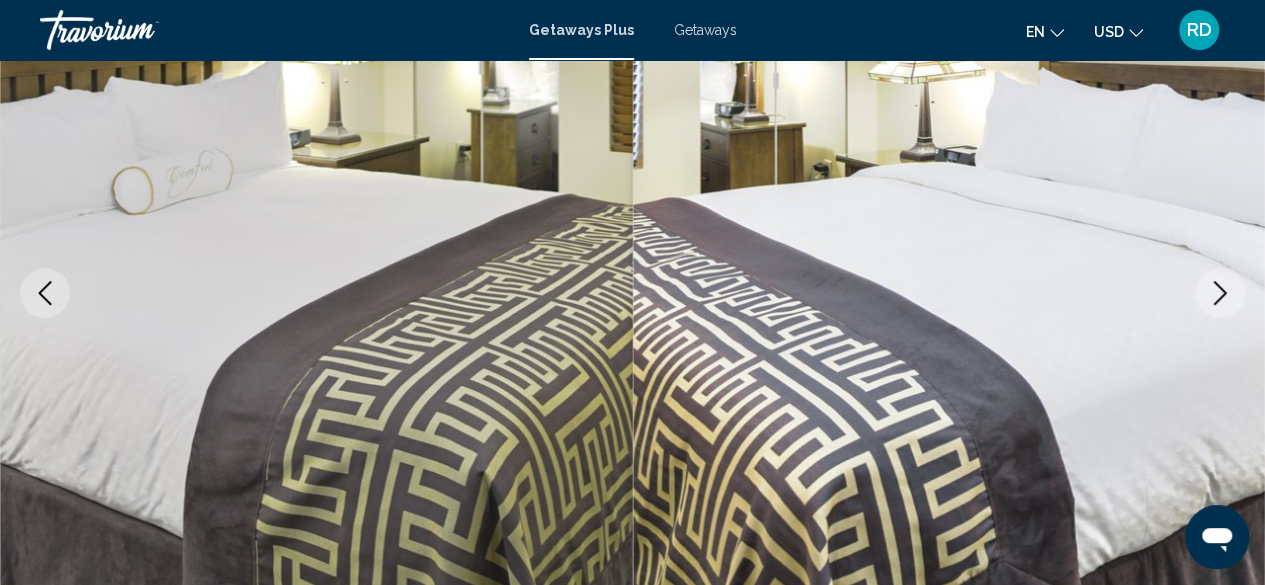 click 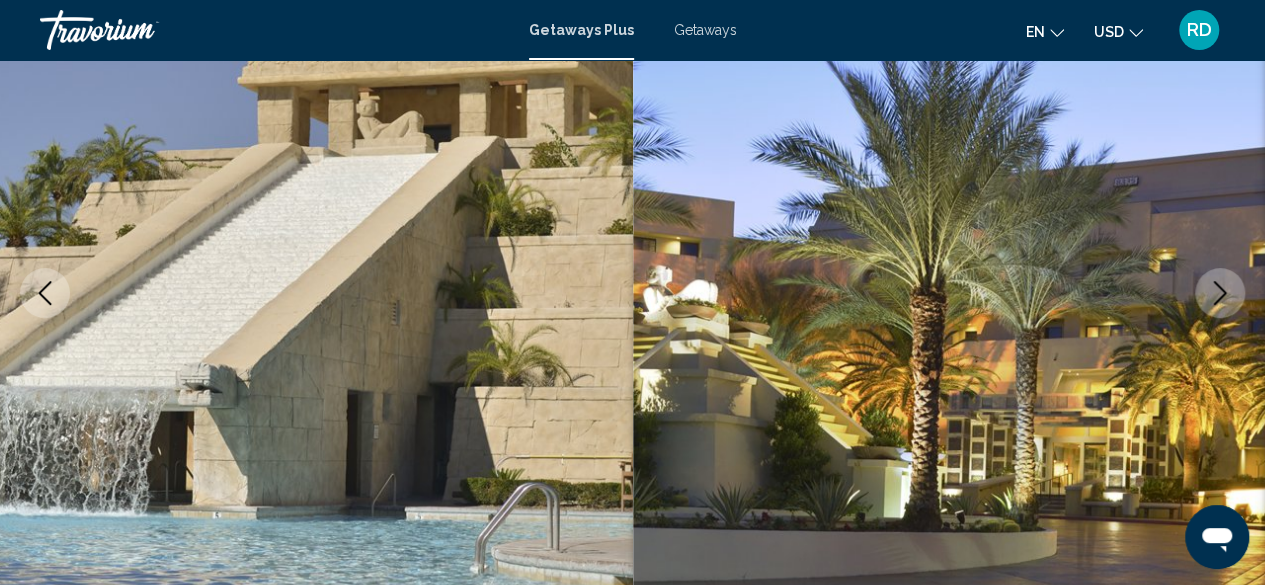 scroll, scrollTop: 0, scrollLeft: 0, axis: both 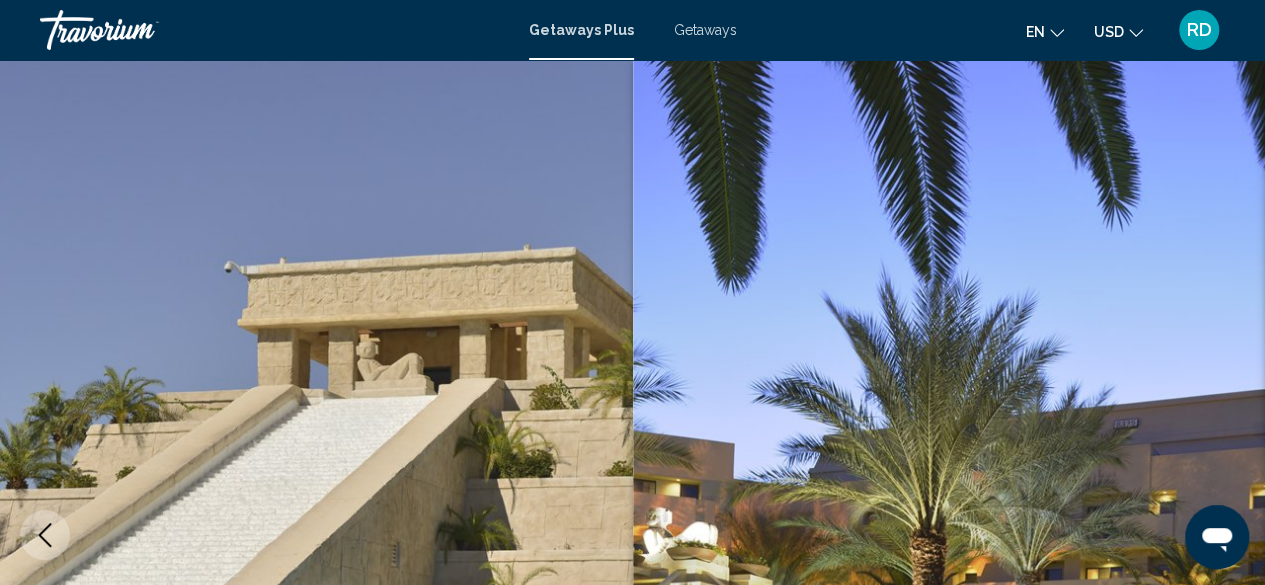 click on "Getaways Plus  Getaways en
English Español Français Italiano Português русский USD
USD ($) MXN (Mex$) CAD (Can$) GBP (£) EUR (€) AUD (A$) NZD (NZ$) CNY (CN¥) RD Login" at bounding box center (632, 30) 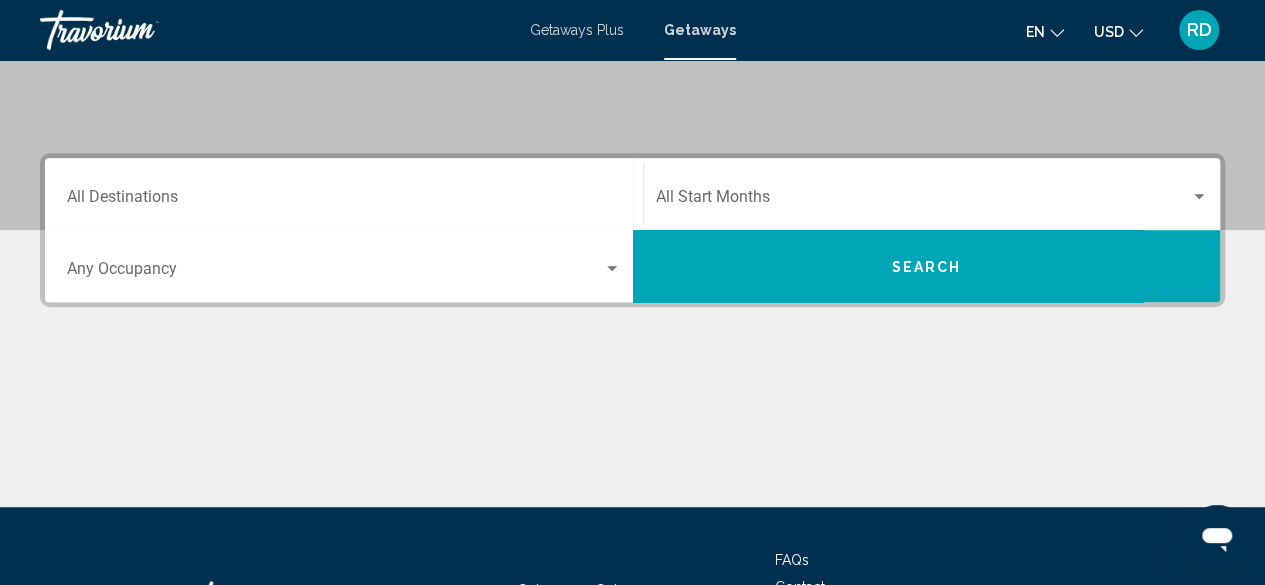 scroll, scrollTop: 369, scrollLeft: 0, axis: vertical 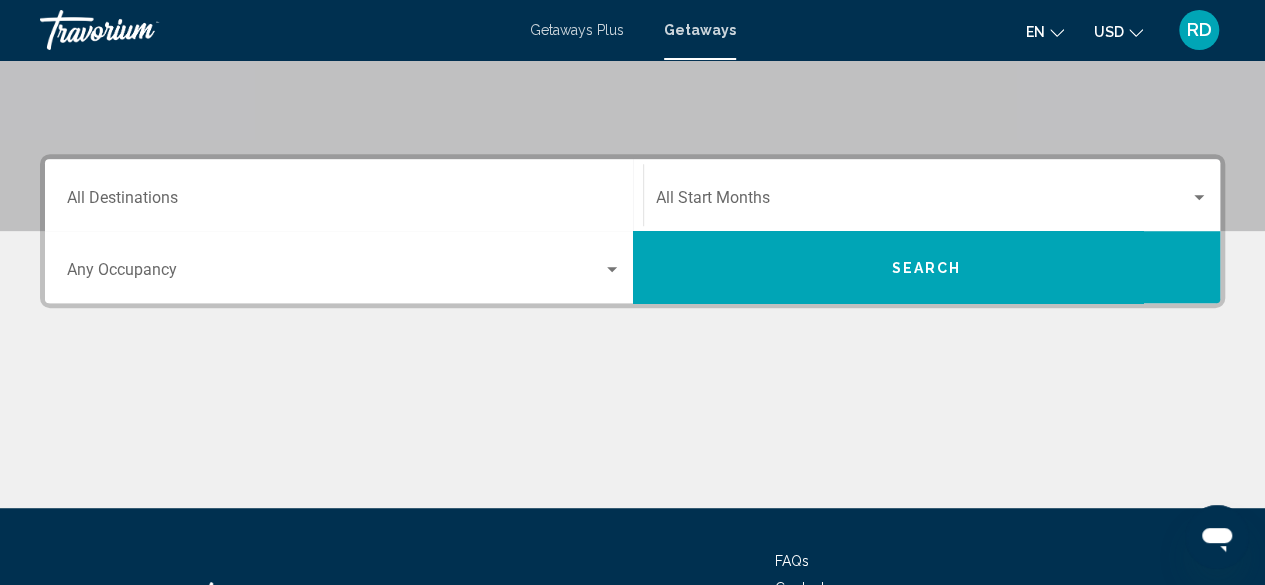 click on "Start Month All Start Months" 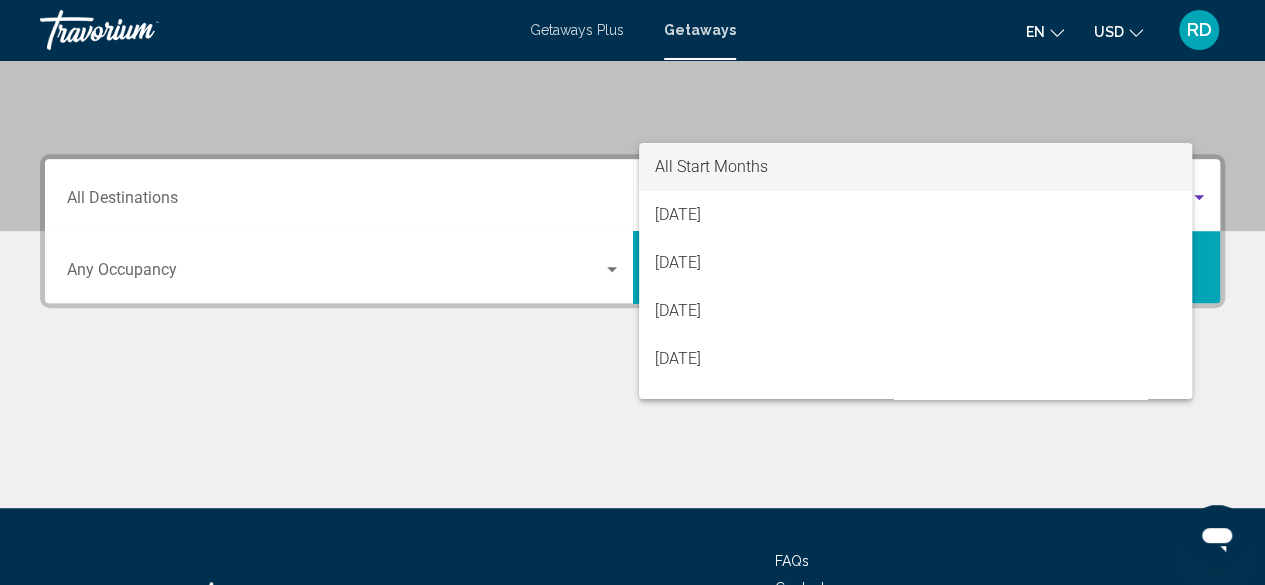 scroll, scrollTop: 458, scrollLeft: 0, axis: vertical 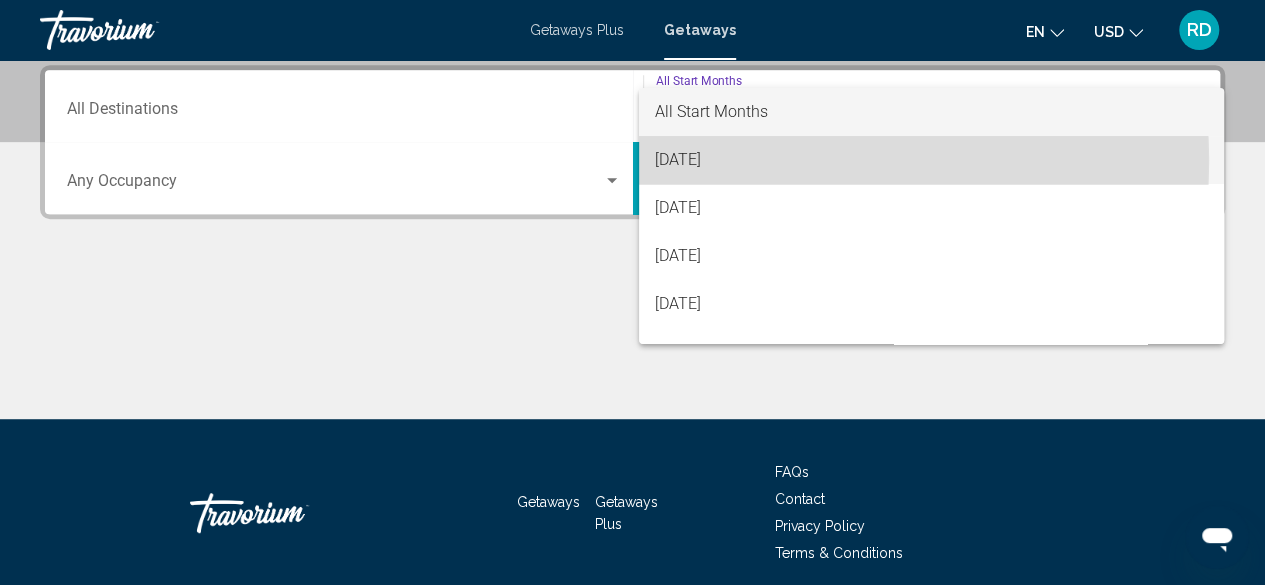 click on "[DATE]" at bounding box center (931, 160) 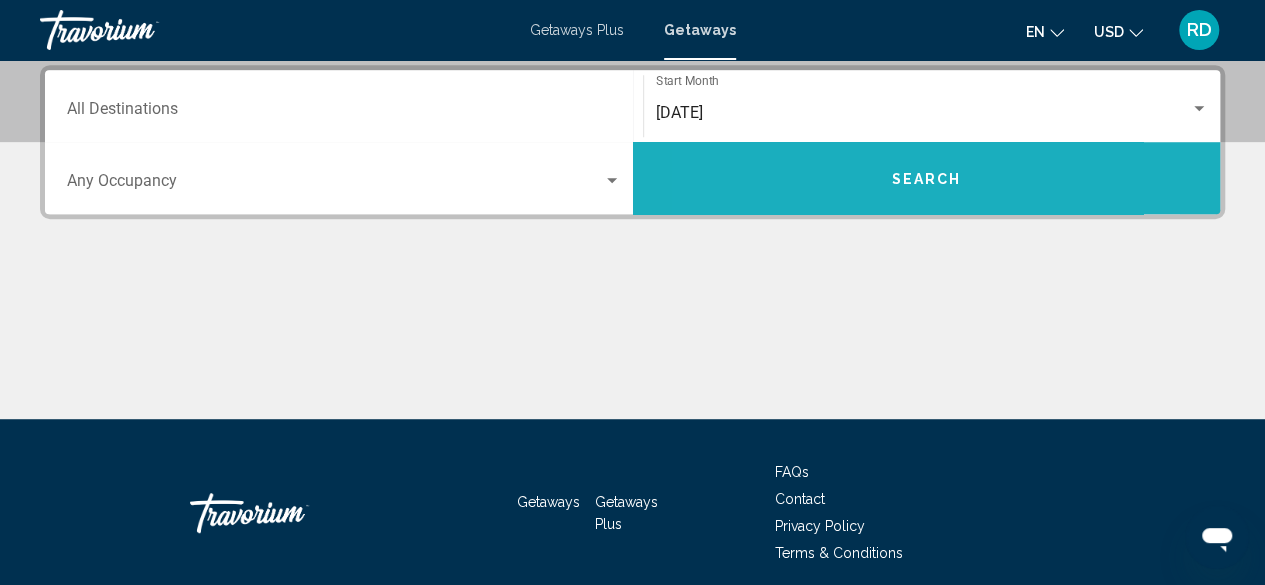 click on "Search" at bounding box center (927, 178) 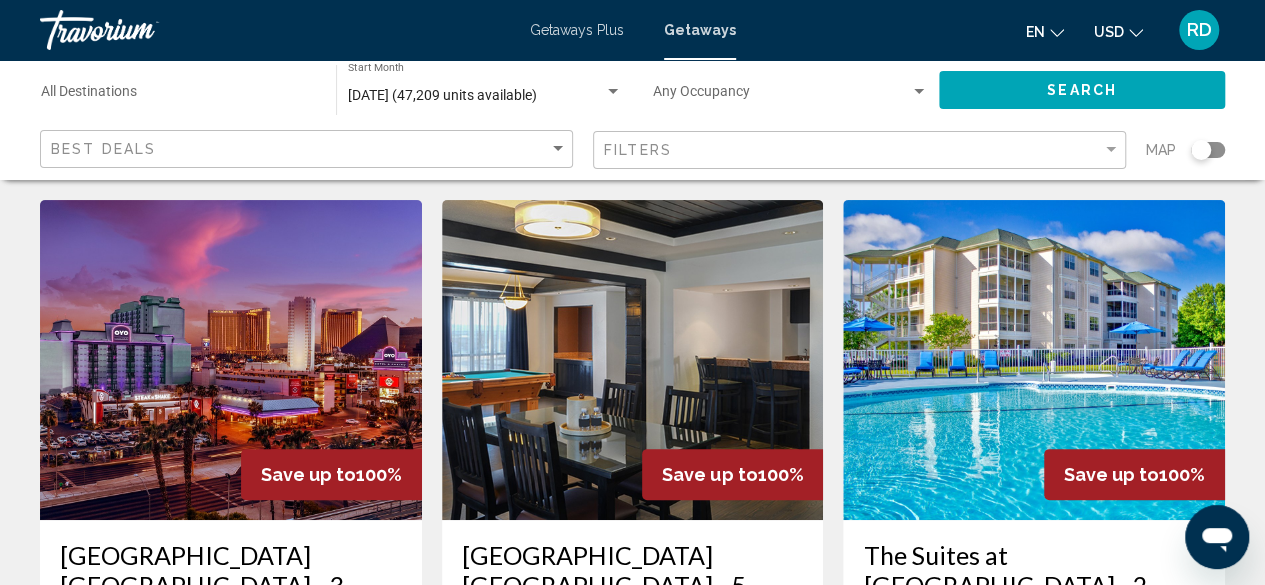 scroll, scrollTop: 0, scrollLeft: 0, axis: both 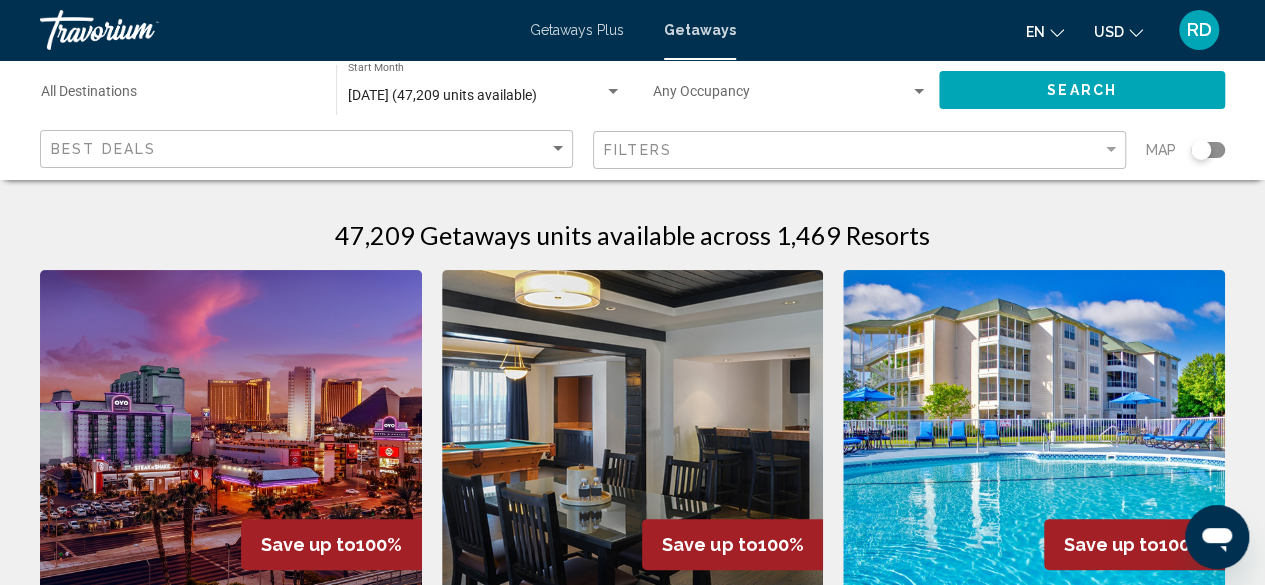 click 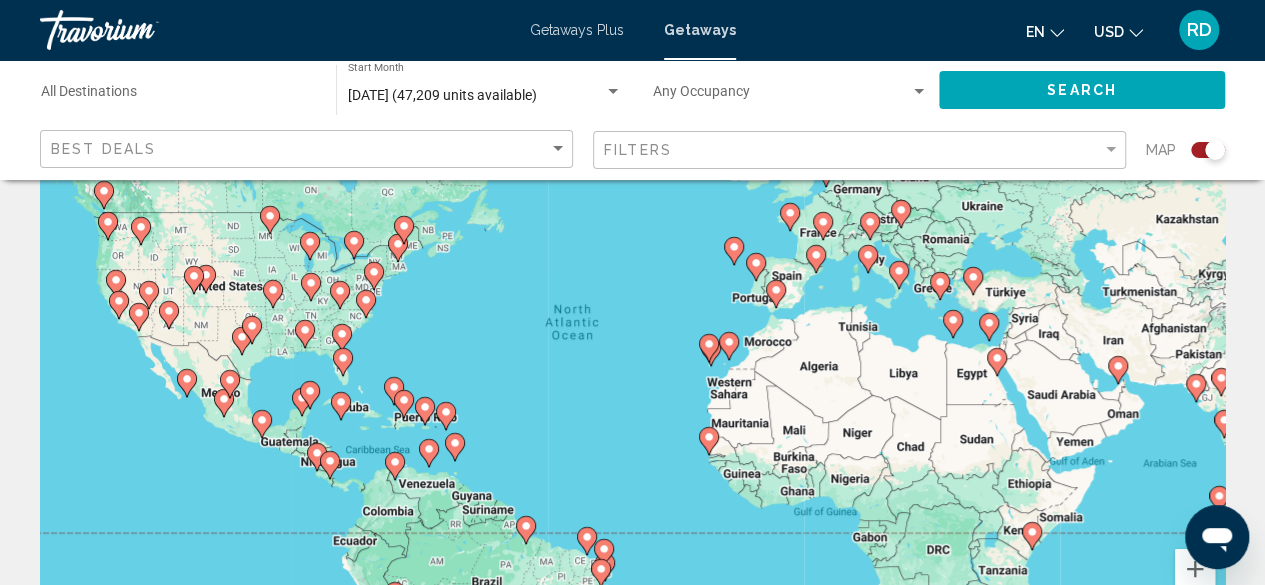 scroll, scrollTop: 172, scrollLeft: 0, axis: vertical 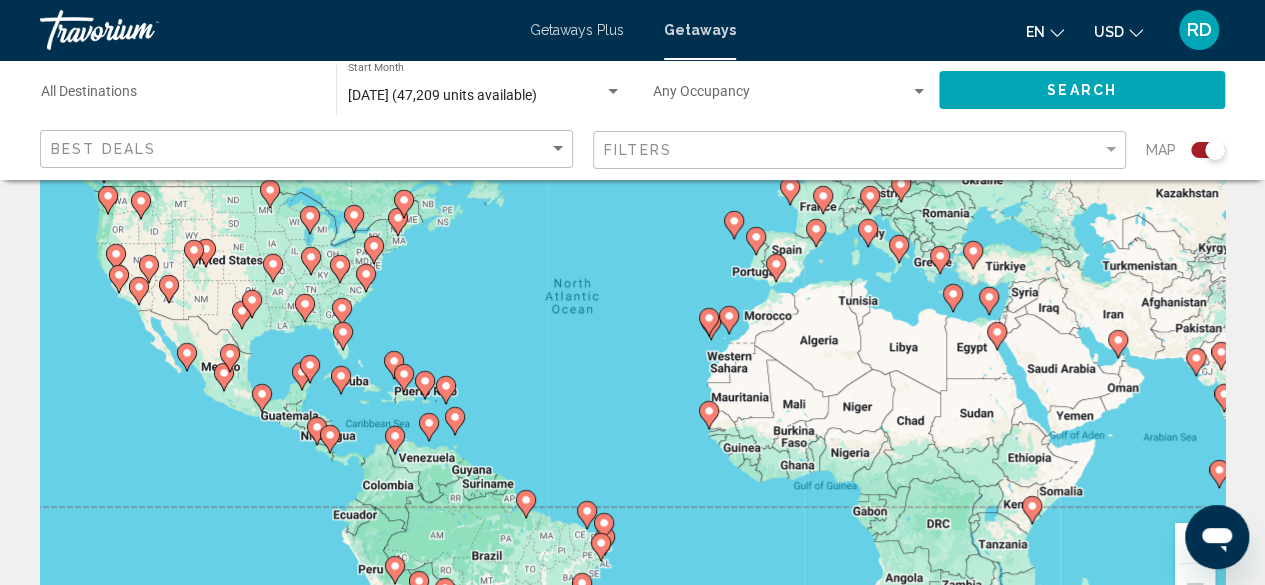 click on "To navigate, press the arrow keys. To activate drag with keyboard, press Alt + Enter. Once in keyboard drag state, use the arrow keys to move the marker. To complete the drag, press the Enter key. To cancel, press Escape." at bounding box center [632, 328] 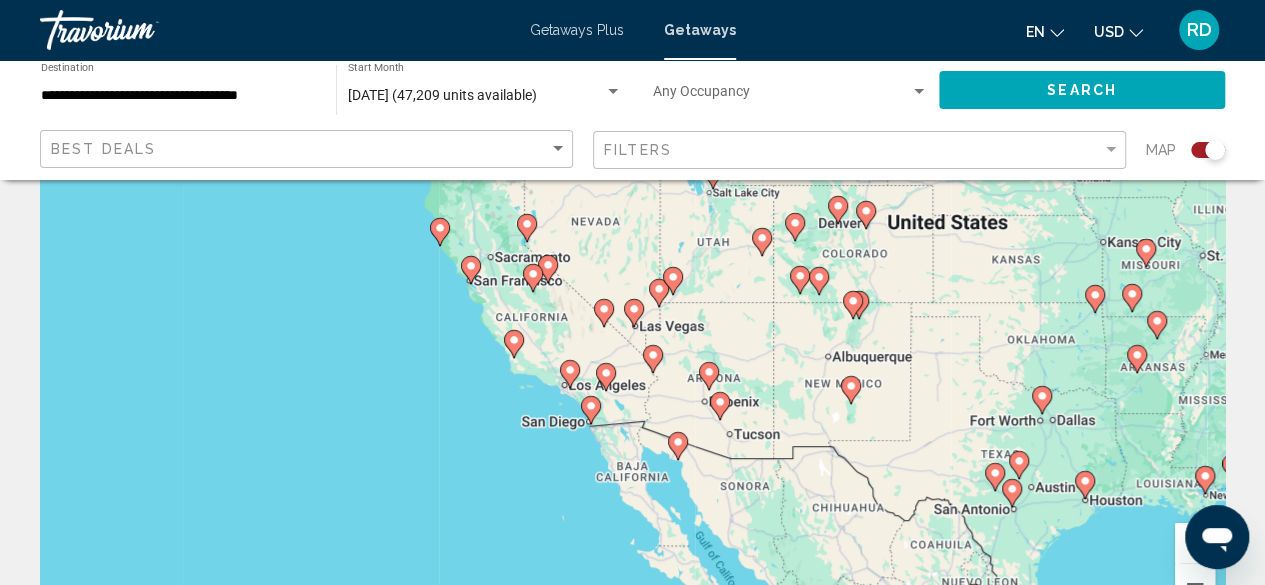 click 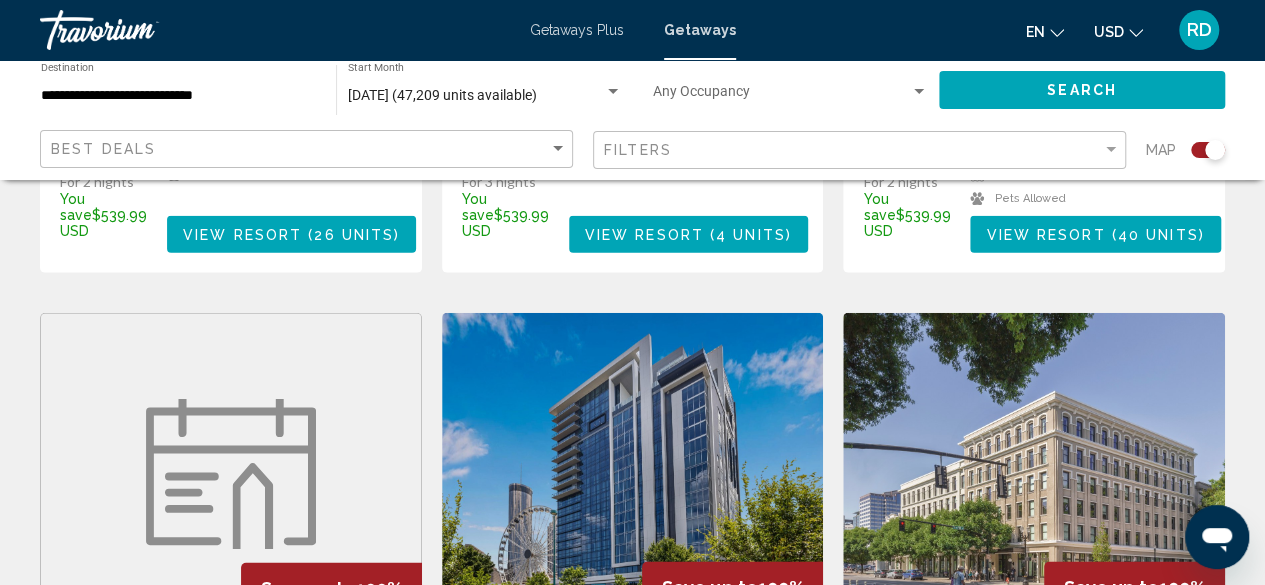 scroll, scrollTop: 2246, scrollLeft: 0, axis: vertical 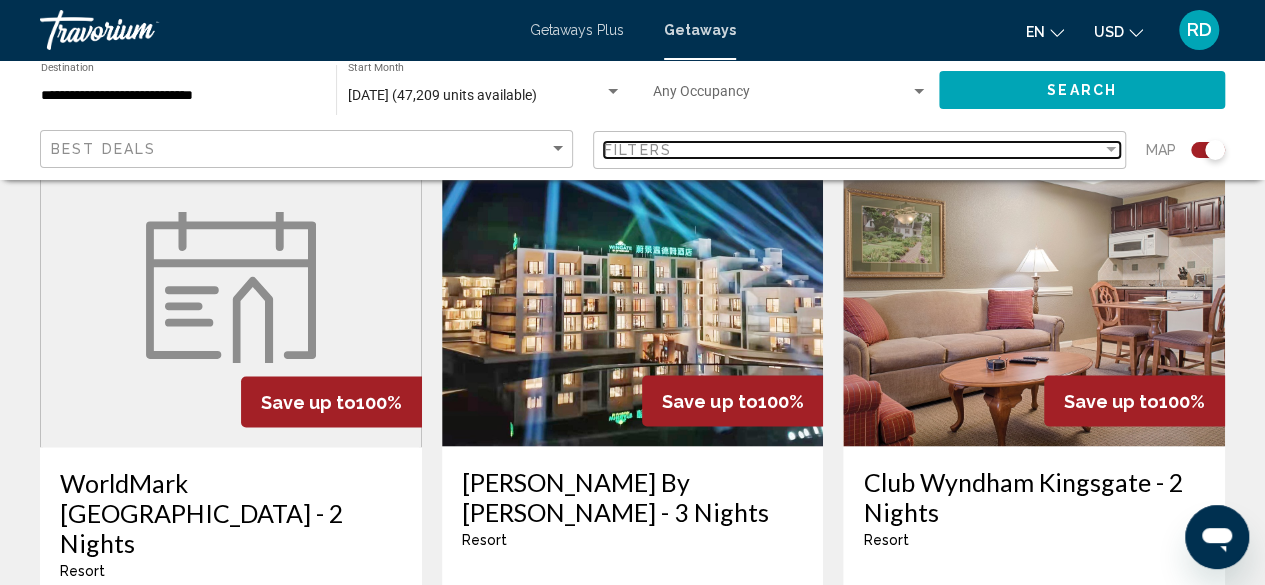 click at bounding box center (1111, 150) 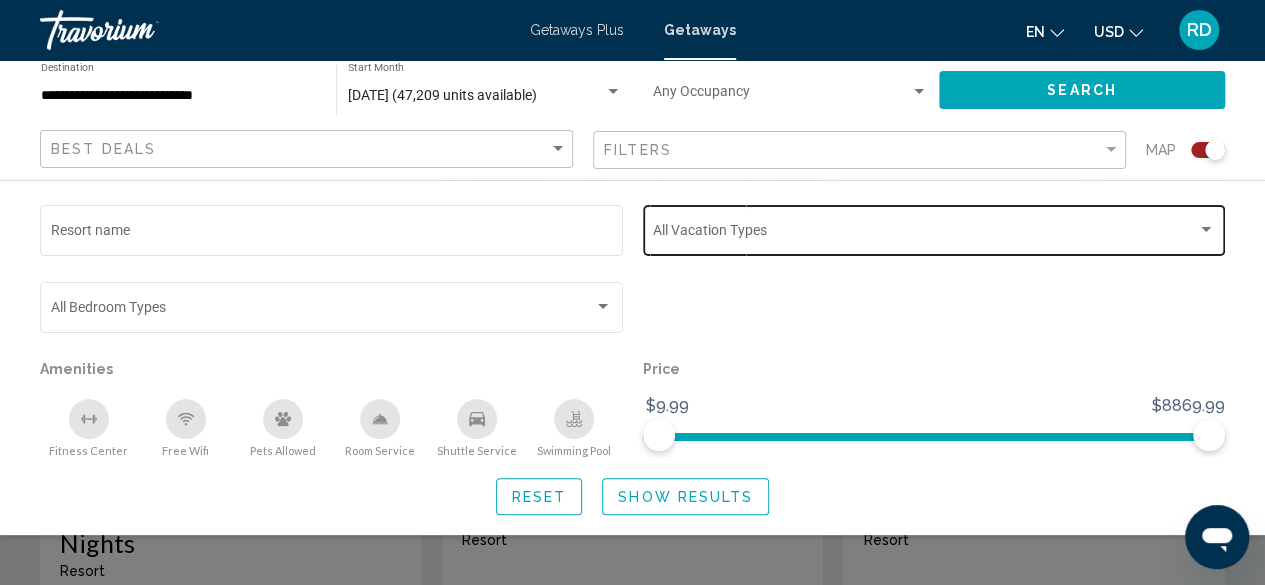 click on "Vacation Types All Vacation Types" 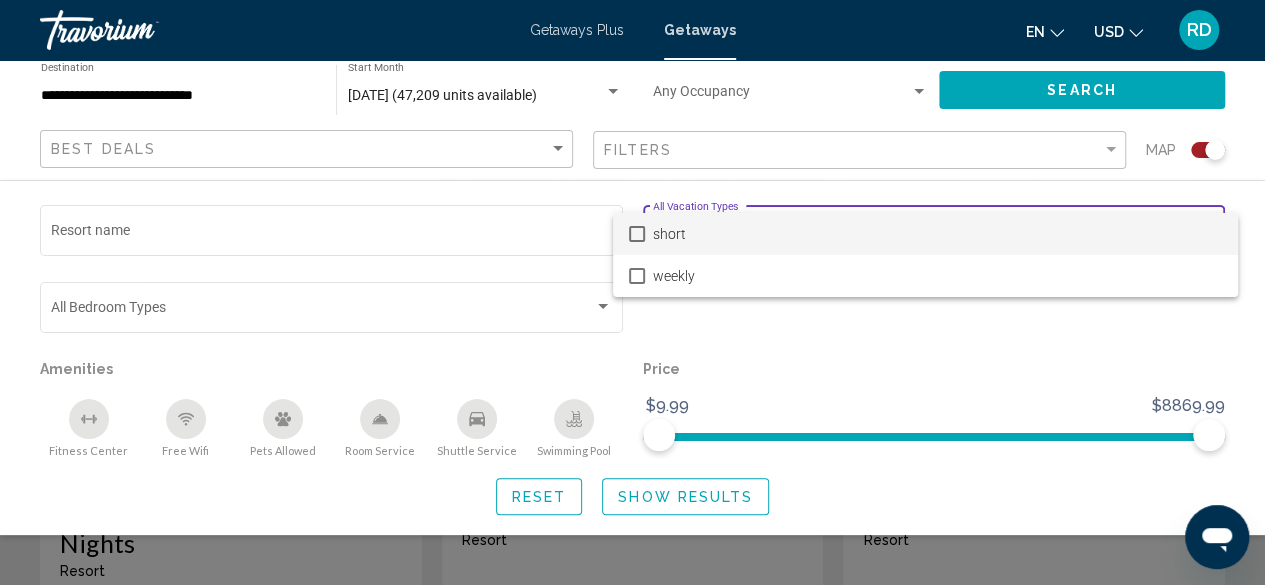 click on "short" at bounding box center (937, 234) 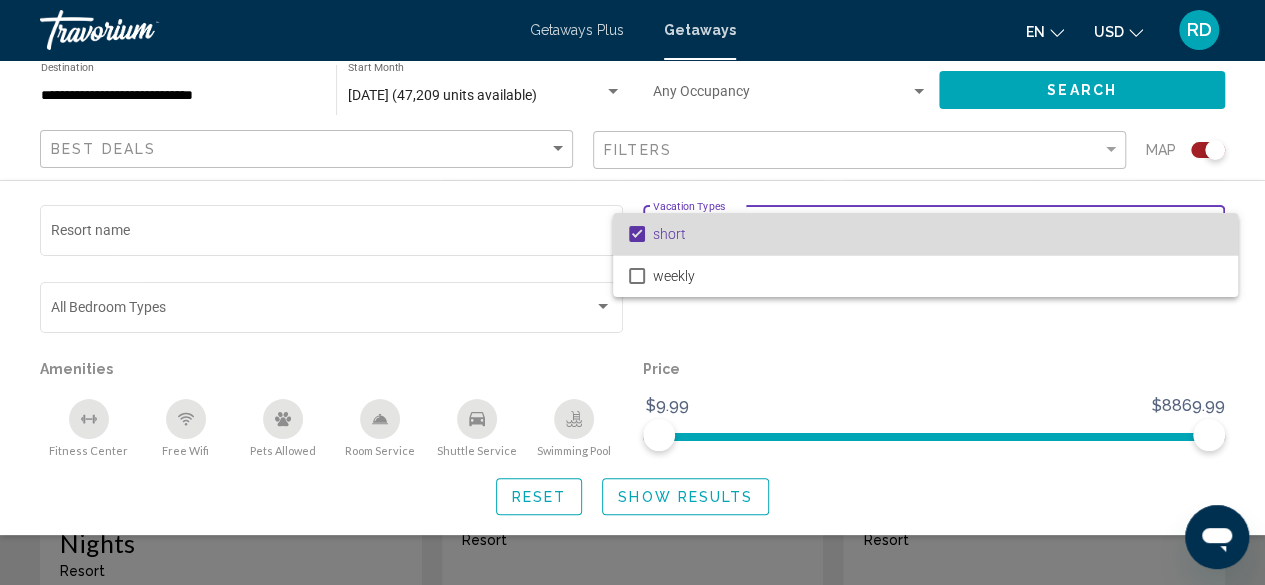 click on "short" at bounding box center [937, 234] 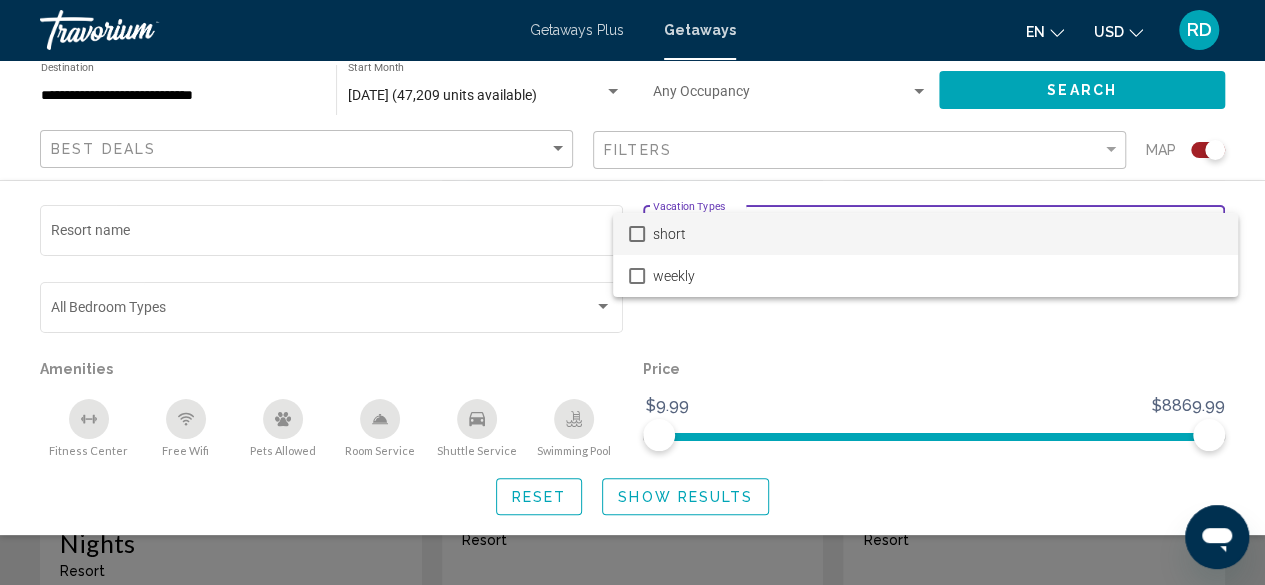 click at bounding box center (632, 292) 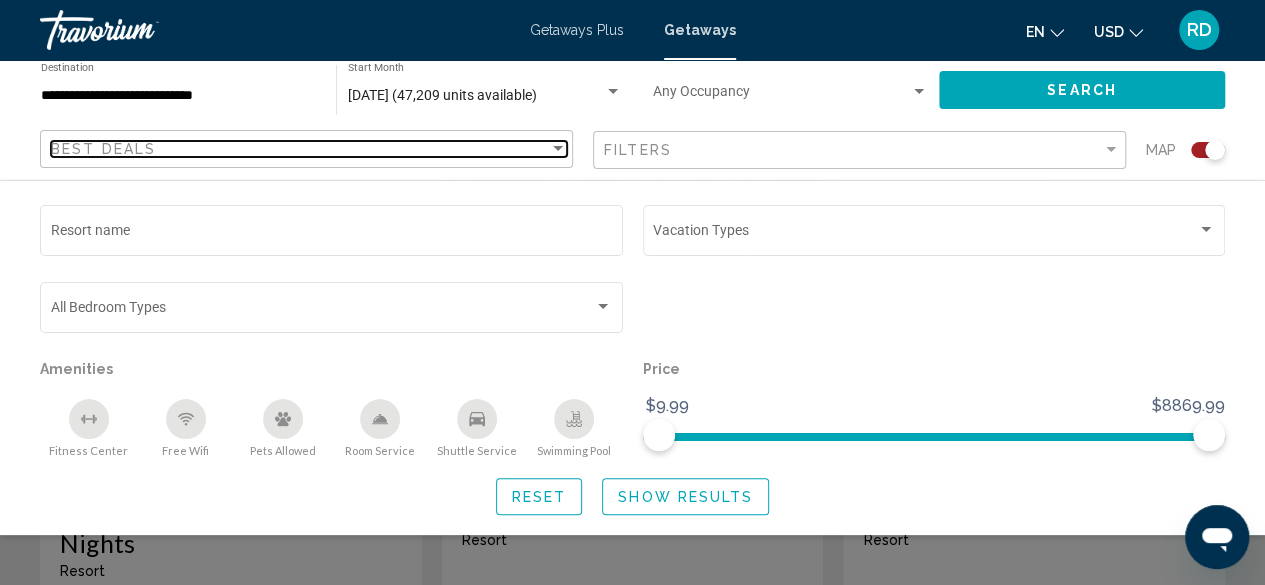 click on "Best Deals" at bounding box center [300, 149] 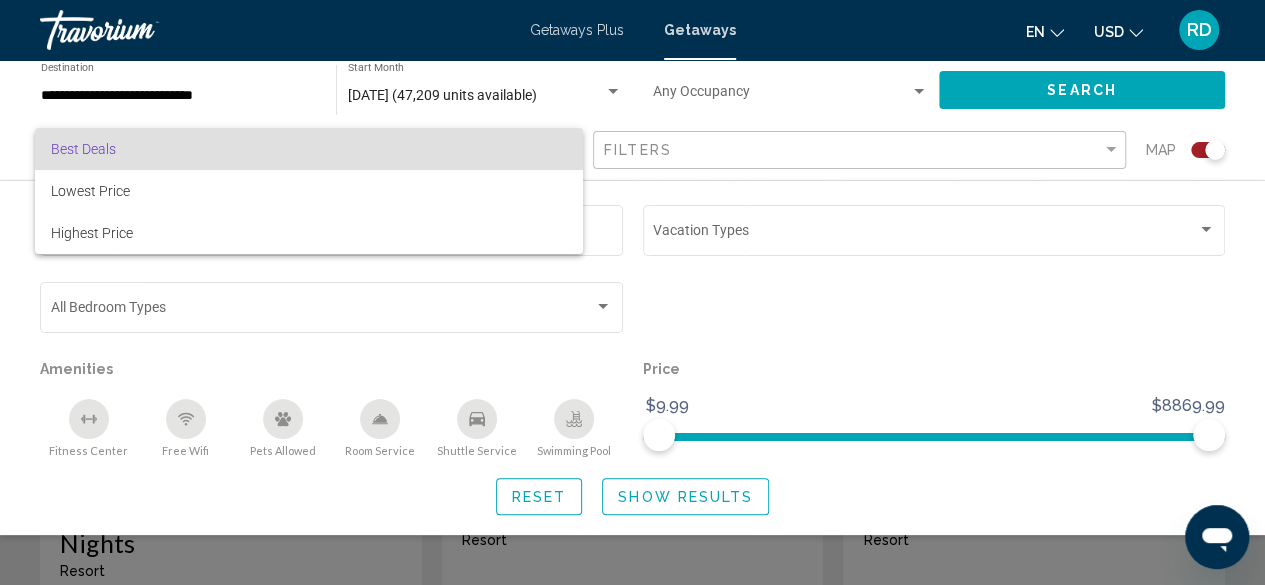 click on "Best Deals" at bounding box center [309, 149] 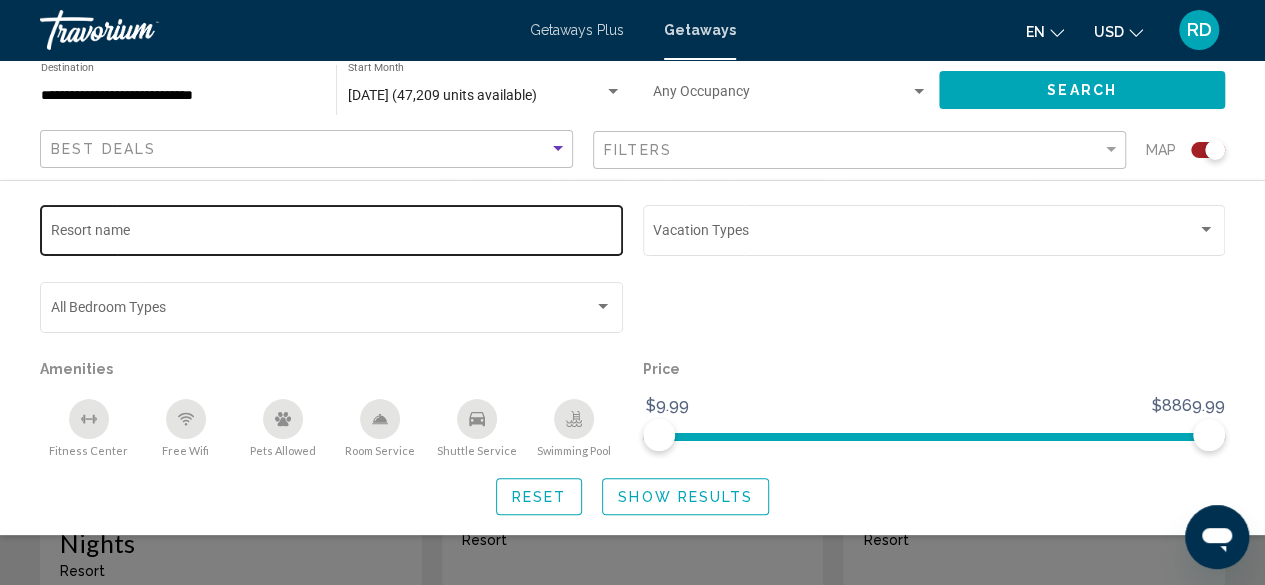 click on "Resort name" 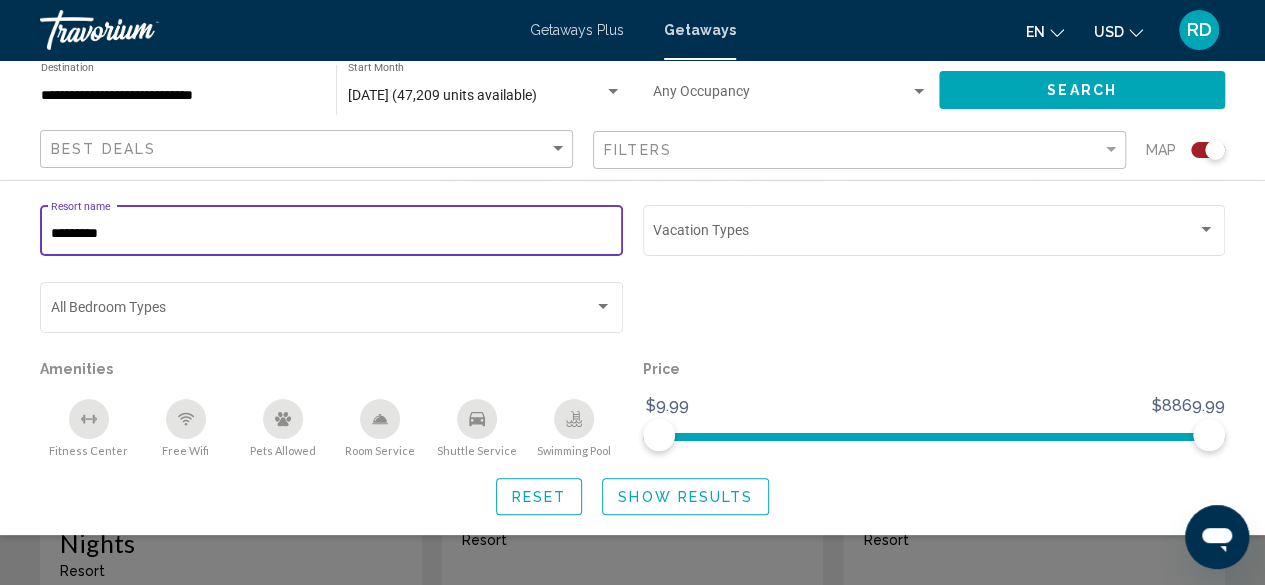 type on "*********" 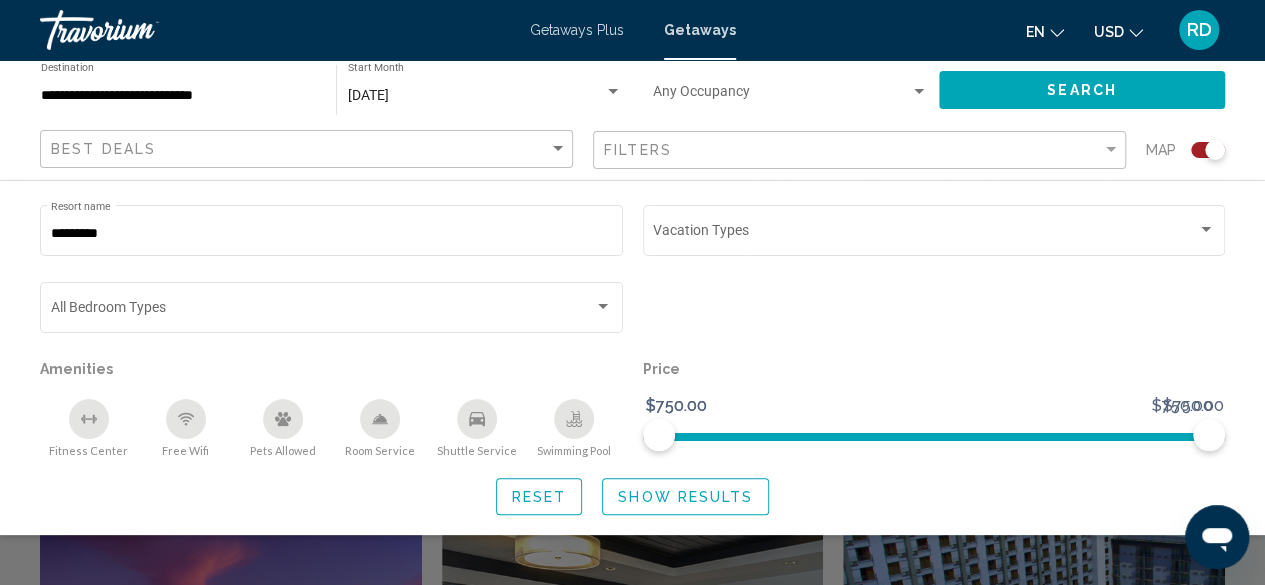 scroll, scrollTop: 330, scrollLeft: 0, axis: vertical 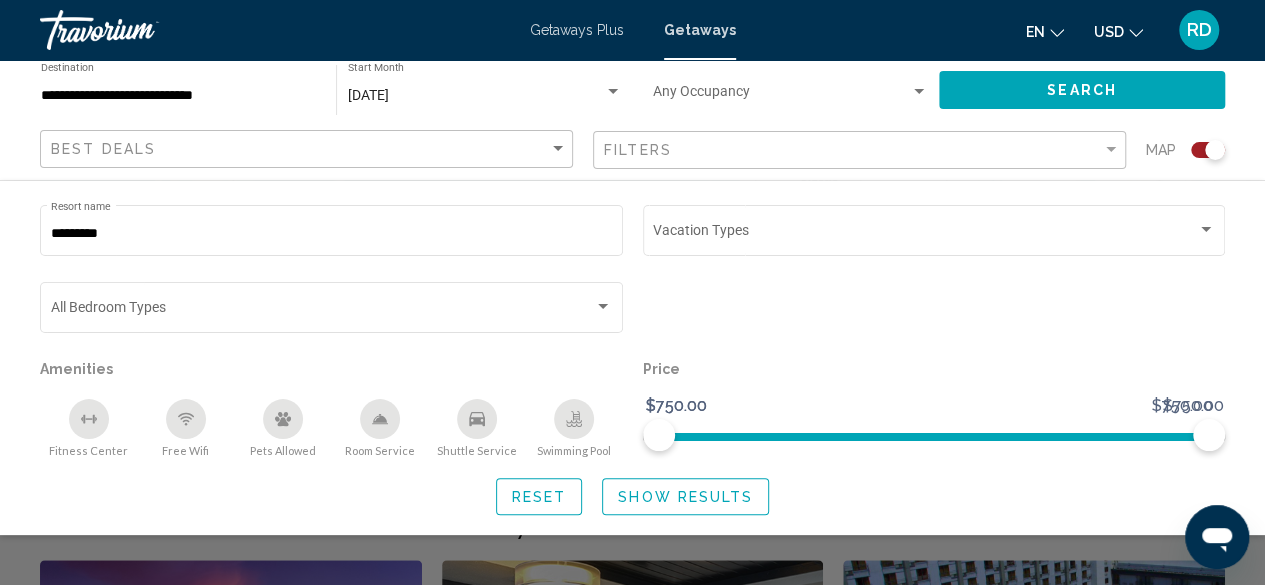 click 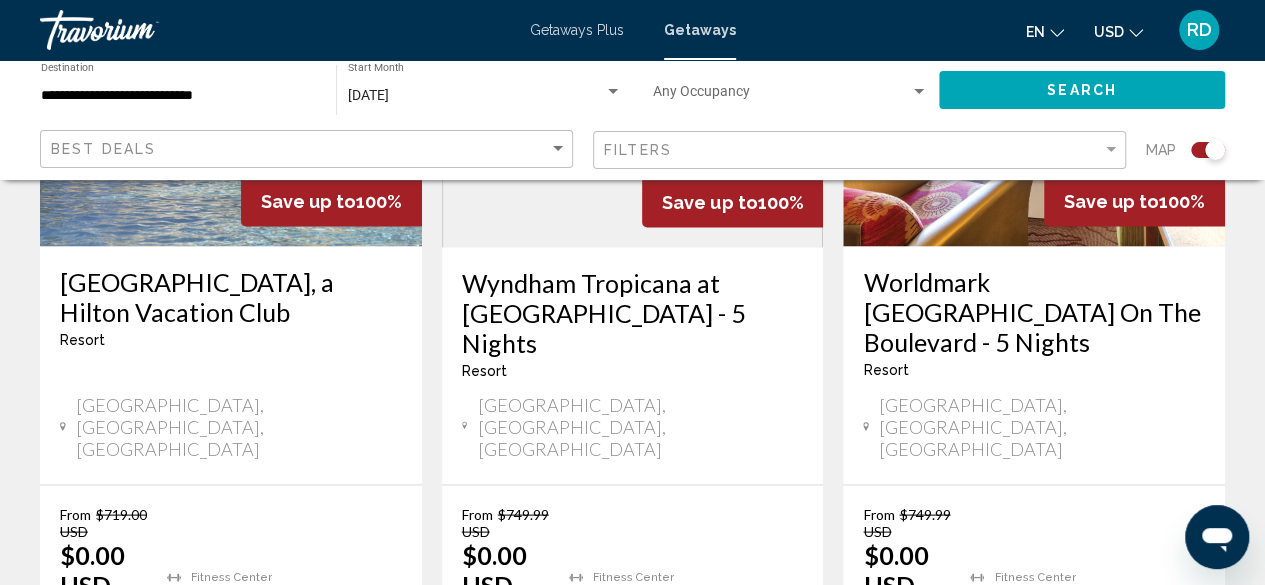 scroll, scrollTop: 1764, scrollLeft: 0, axis: vertical 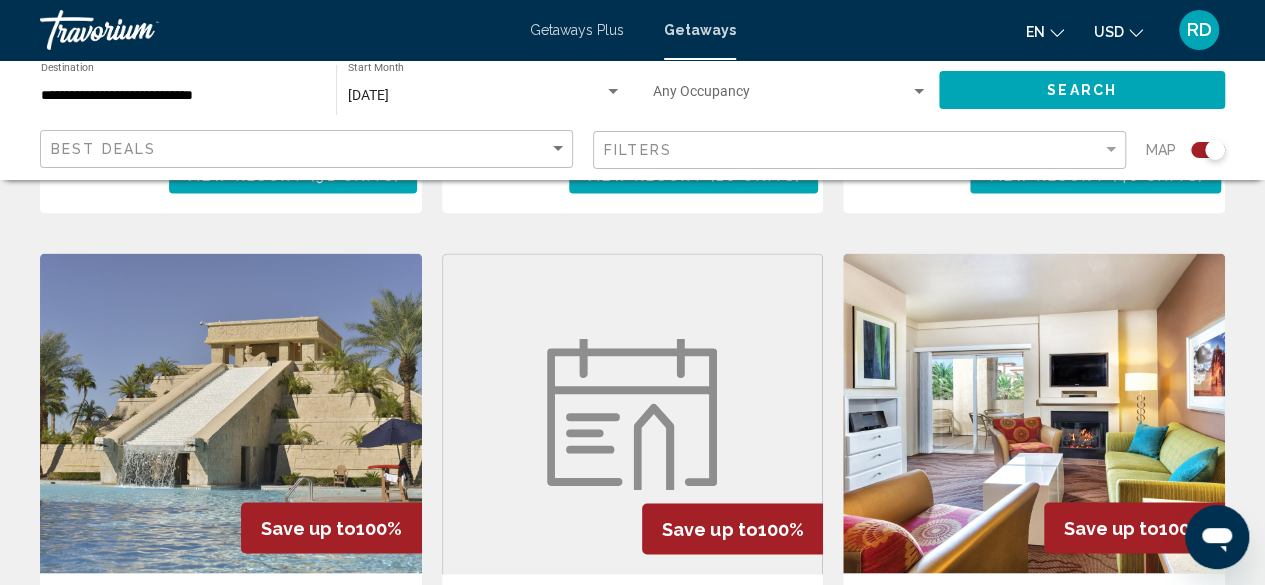 click at bounding box center (632, 414) 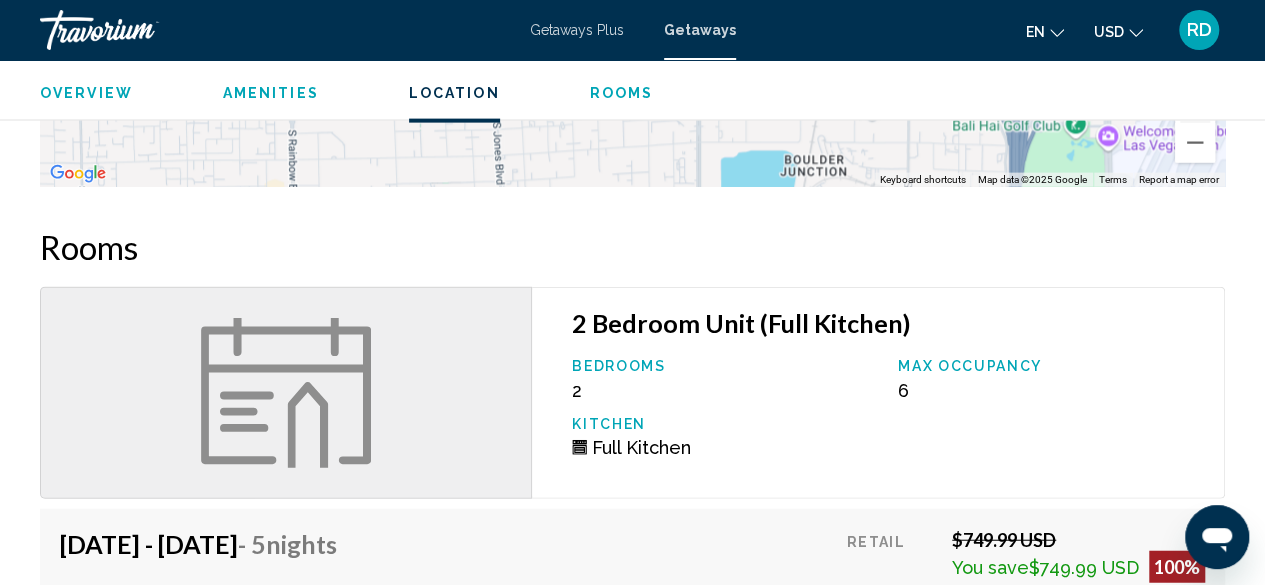 scroll, scrollTop: 2163, scrollLeft: 0, axis: vertical 